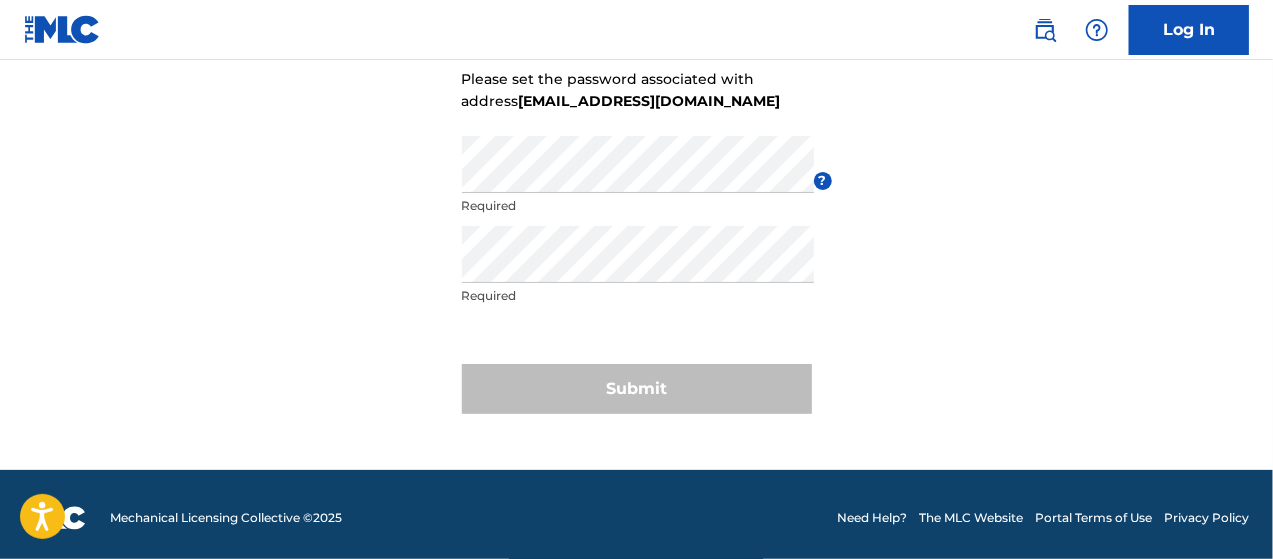 scroll, scrollTop: 0, scrollLeft: 0, axis: both 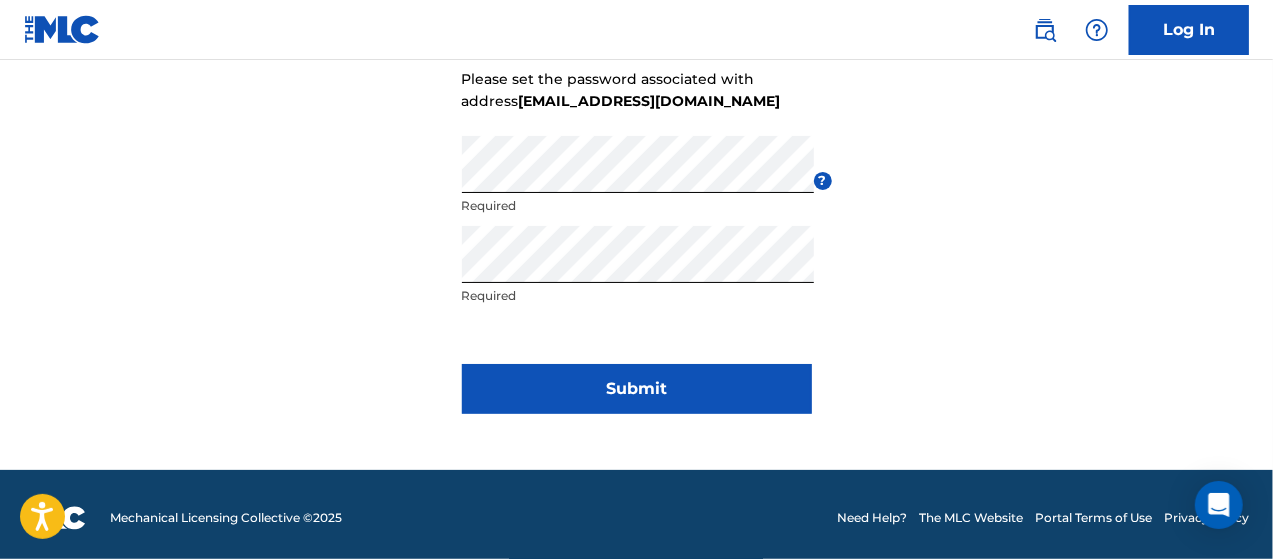 click on "Submit" at bounding box center [637, 389] 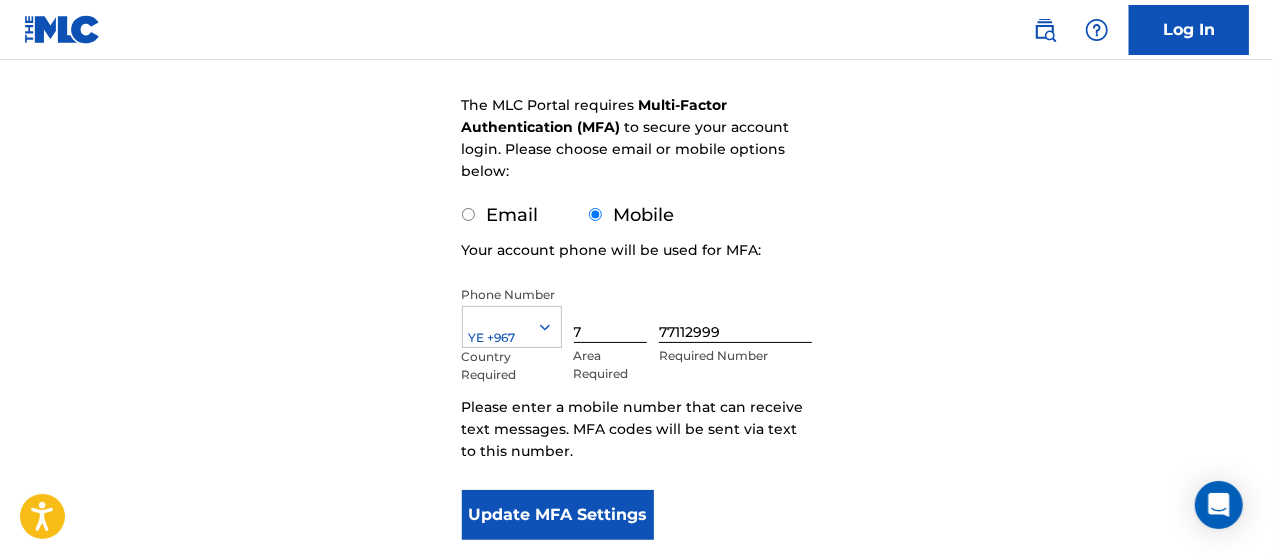 scroll, scrollTop: 300, scrollLeft: 0, axis: vertical 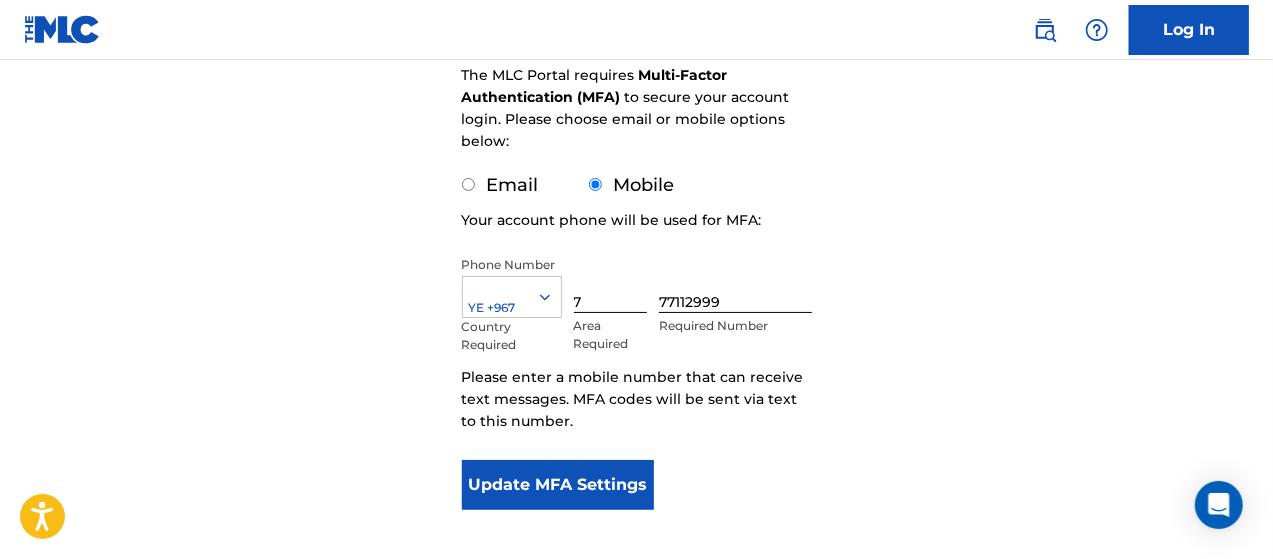 click on "Email" at bounding box center [513, 185] 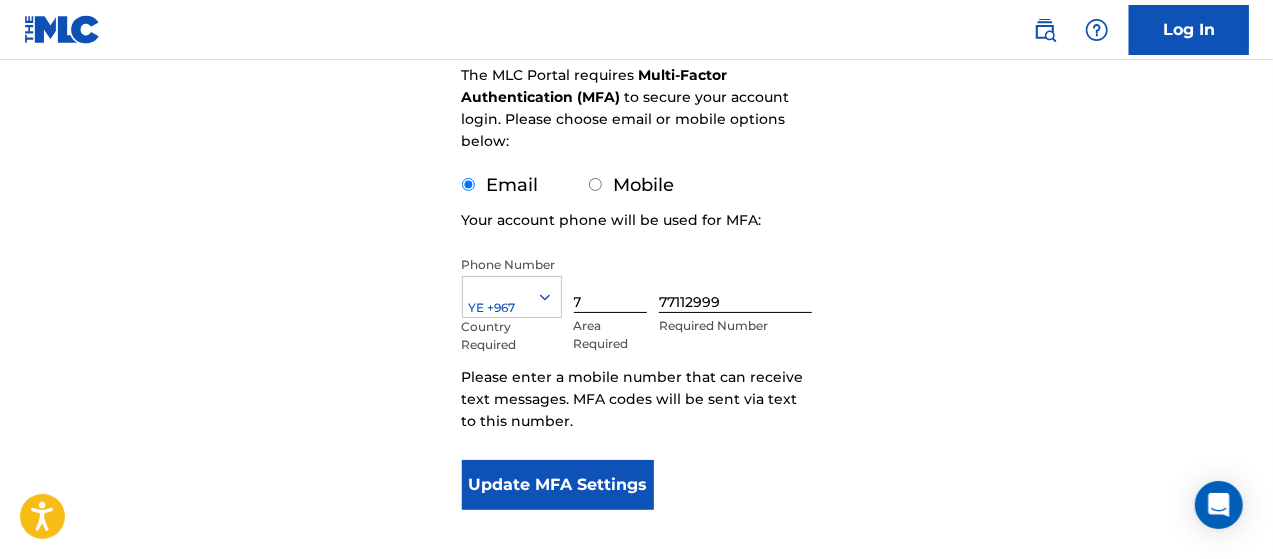 scroll, scrollTop: 224, scrollLeft: 0, axis: vertical 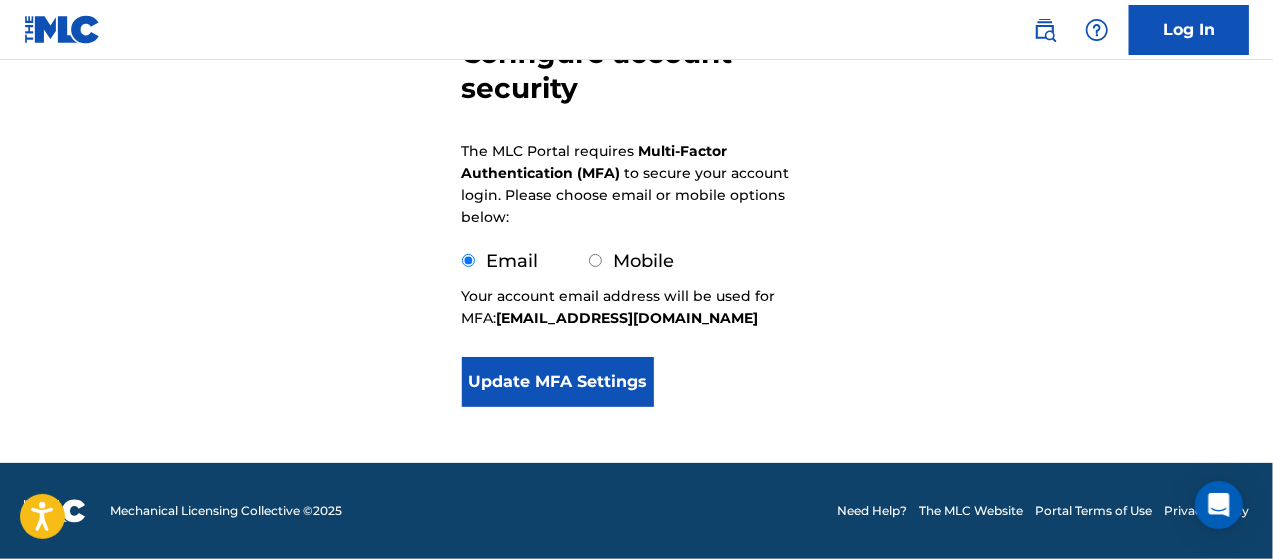 click on "Update MFA Settings" at bounding box center [558, 382] 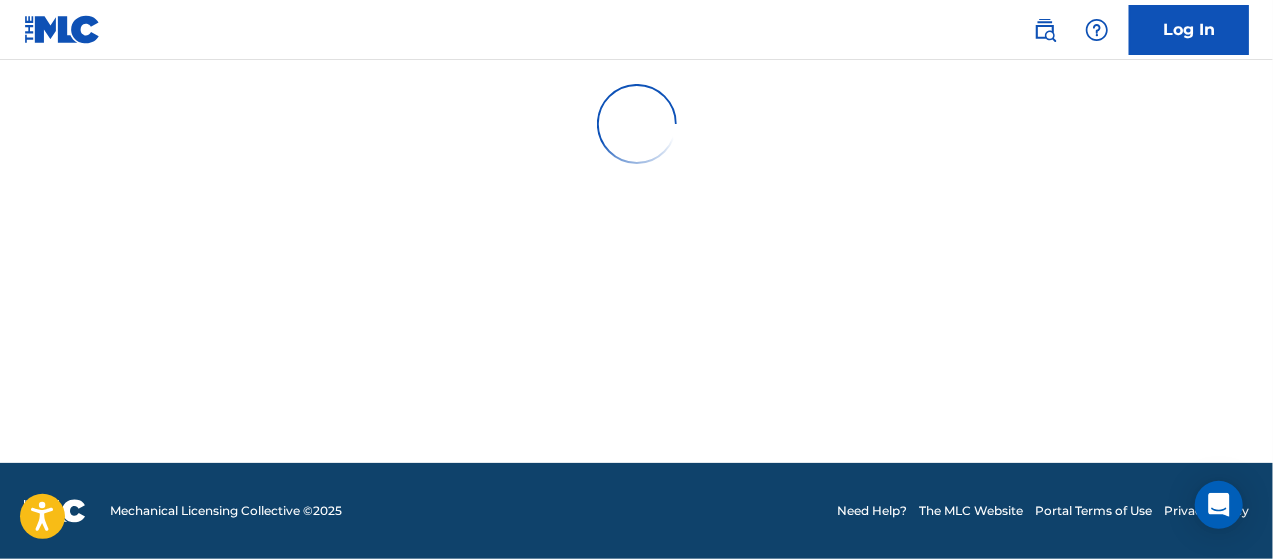 scroll, scrollTop: 0, scrollLeft: 0, axis: both 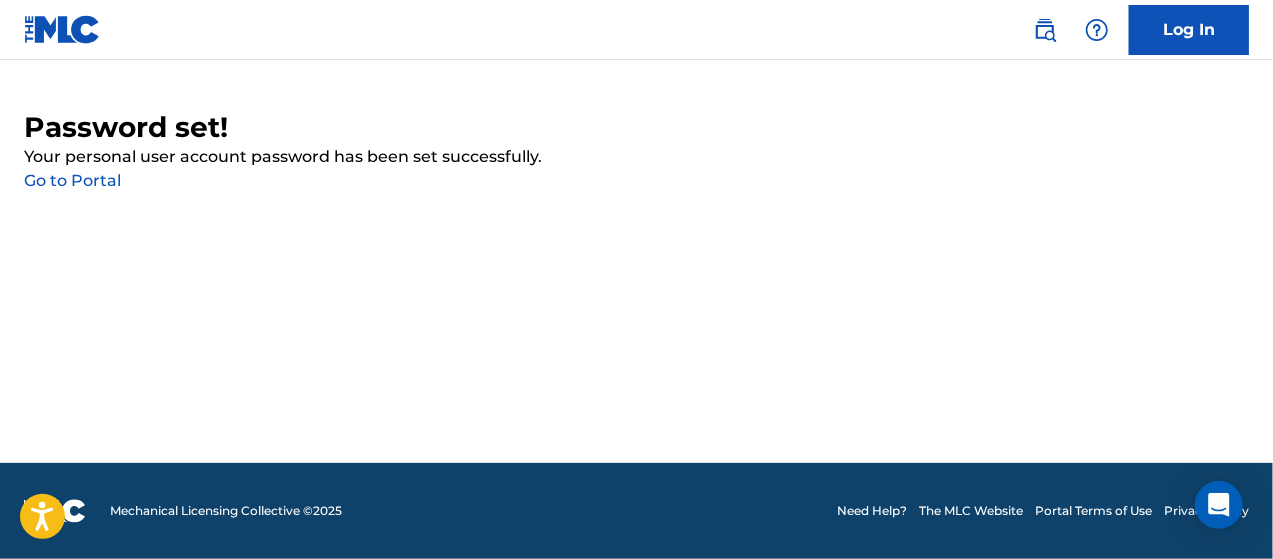 click on "Go to Portal" at bounding box center (72, 180) 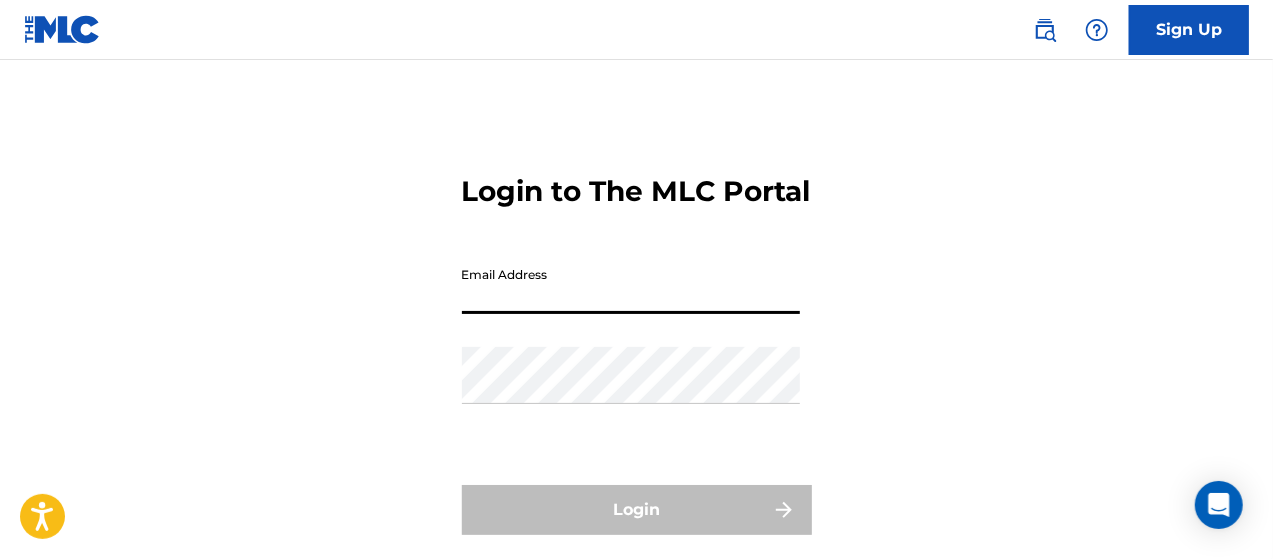 click on "Email Address" at bounding box center (631, 285) 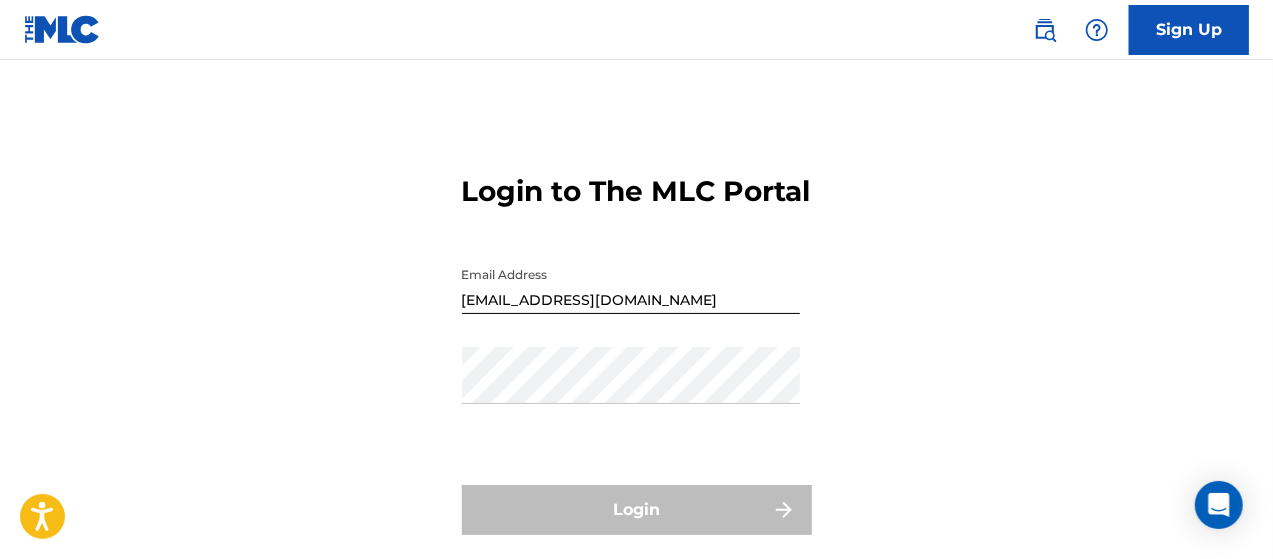 click on "Email Address [EMAIL_ADDRESS][DOMAIN_NAME]" at bounding box center [631, 302] 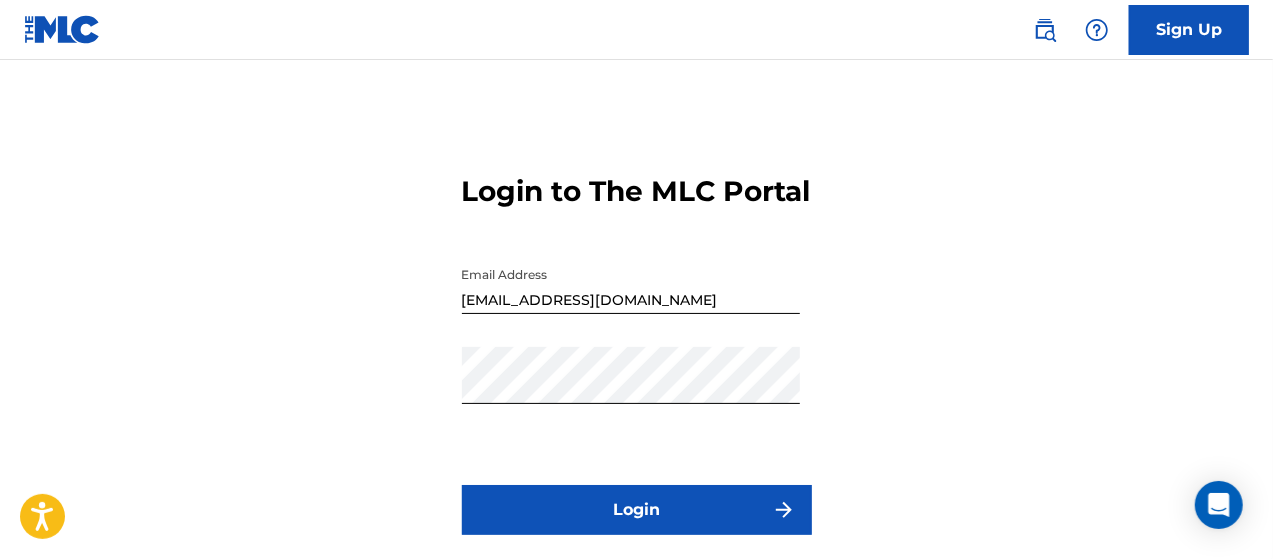 click on "Login" at bounding box center [637, 510] 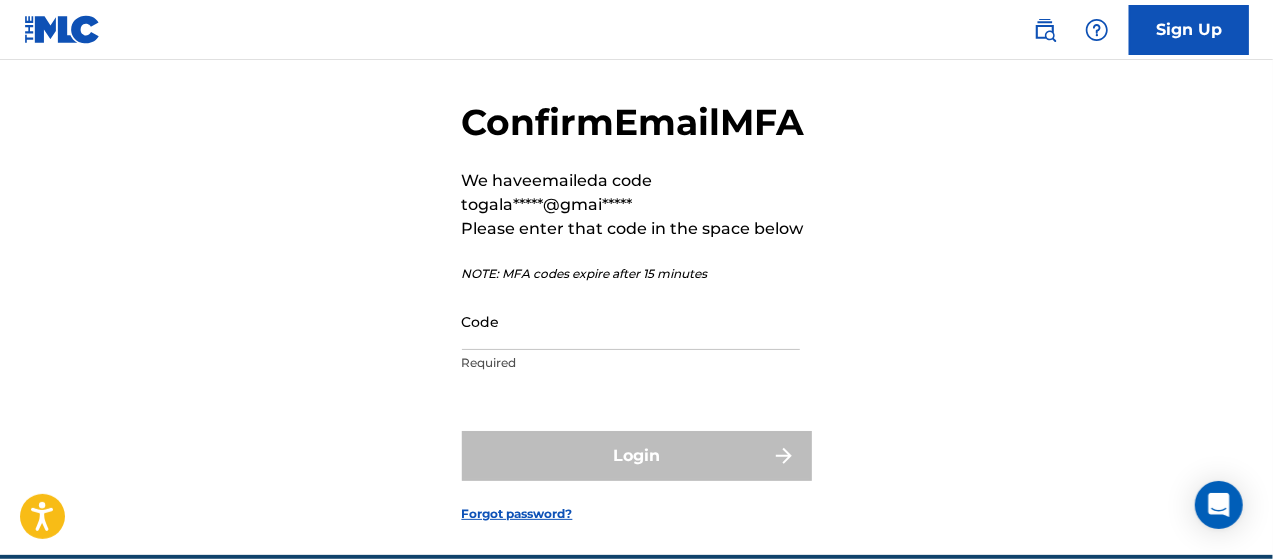 scroll, scrollTop: 100, scrollLeft: 0, axis: vertical 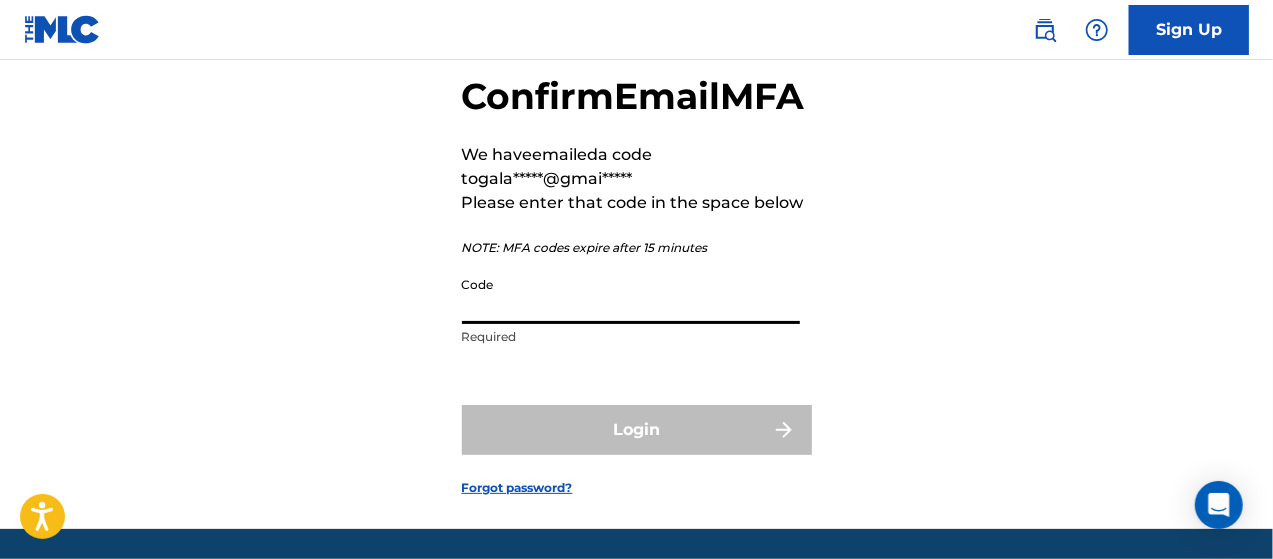 click on "Code" at bounding box center (631, 295) 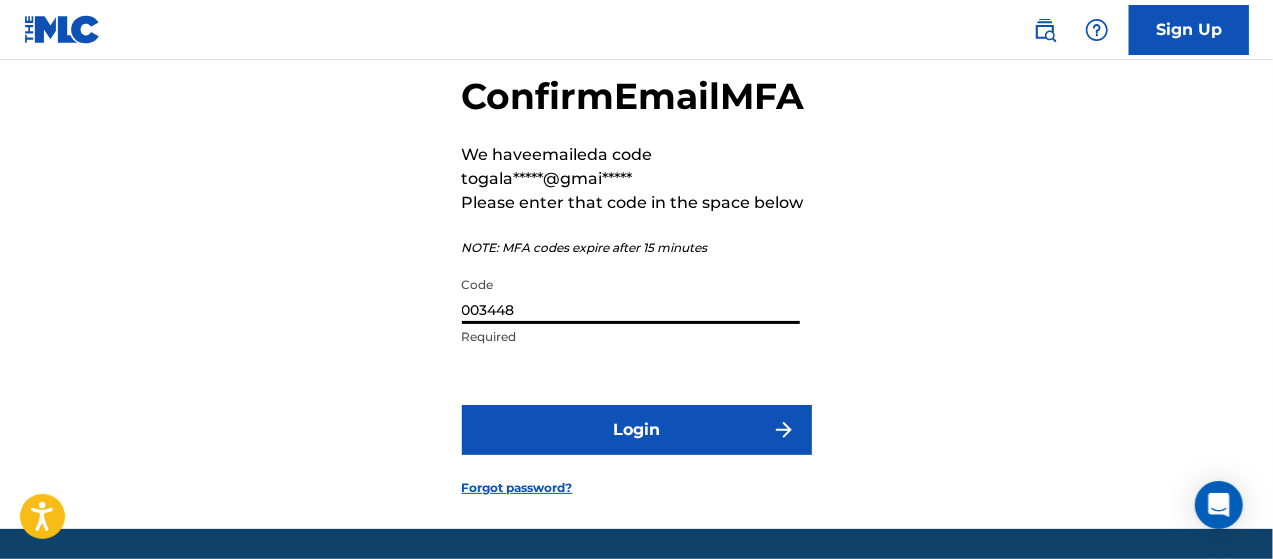 type on "003448" 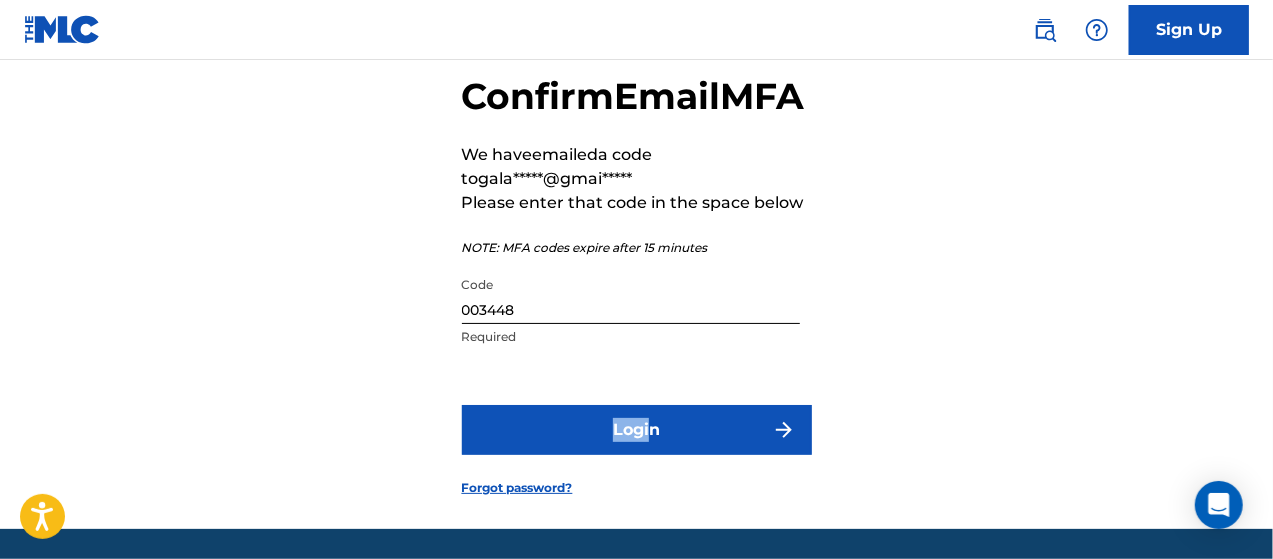 click on "Confirm  Email   MFA We have  emailed   a code to  gala*****@gmai***** Please enter that code in the space below NOTE: MFA codes expire after 15 minutes Code 003448 Required Login Forgot password?" at bounding box center (637, 269) 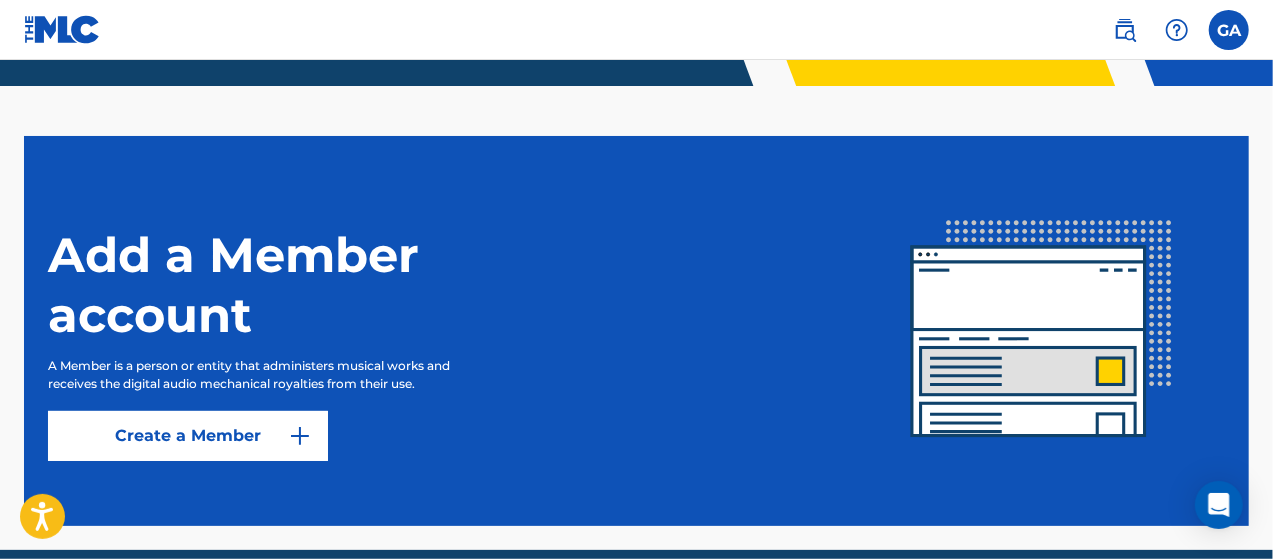 scroll, scrollTop: 586, scrollLeft: 0, axis: vertical 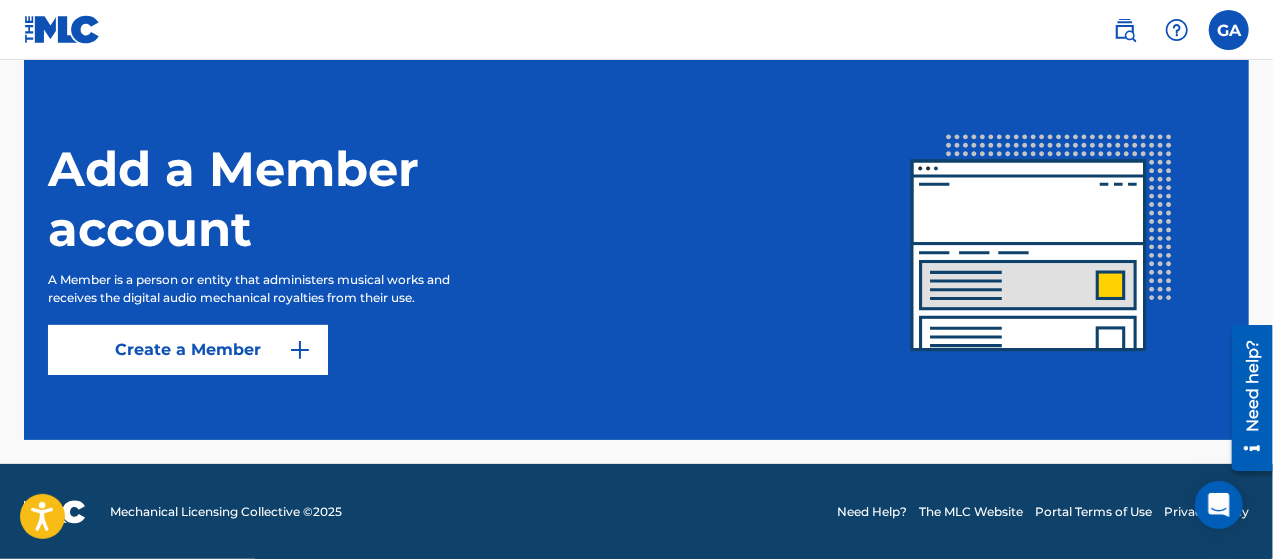 click at bounding box center (1229, 30) 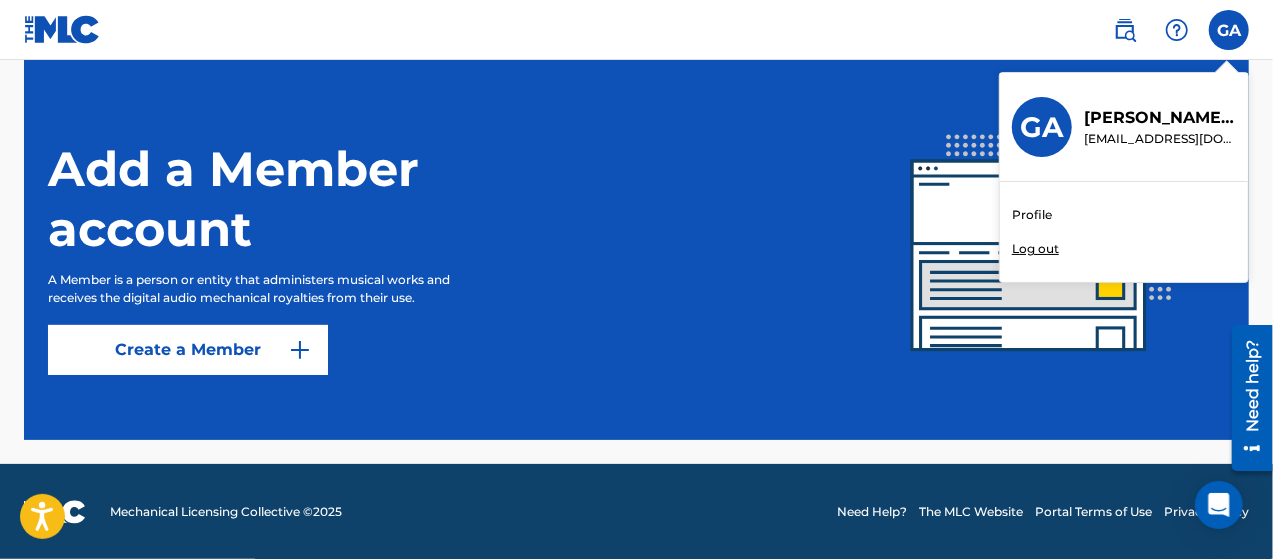 click on "Profile" at bounding box center [1032, 215] 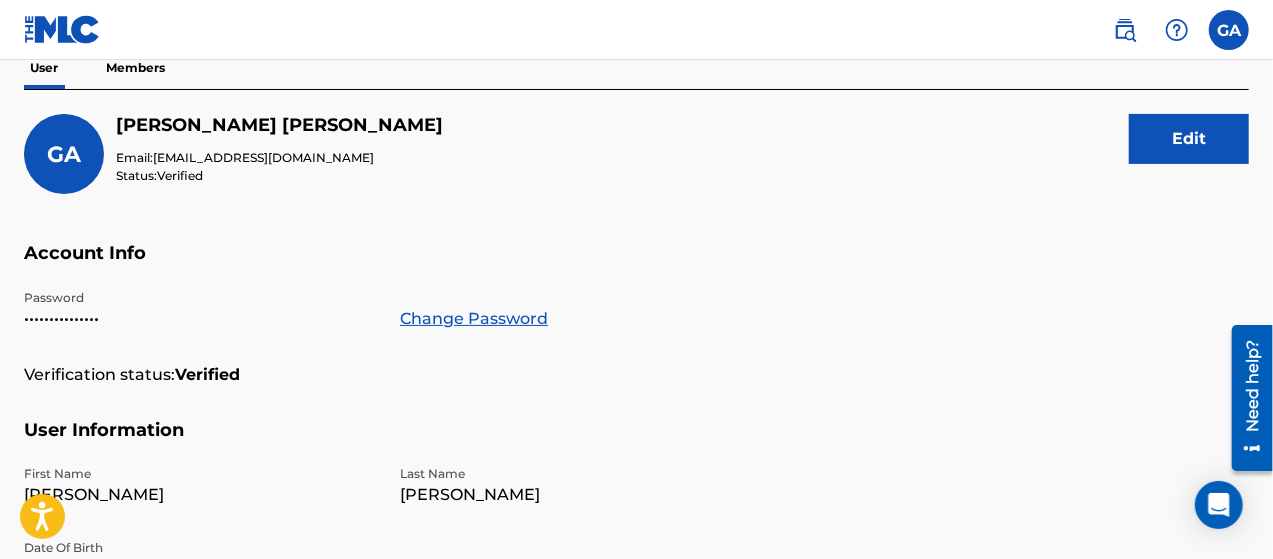 scroll, scrollTop: 0, scrollLeft: 0, axis: both 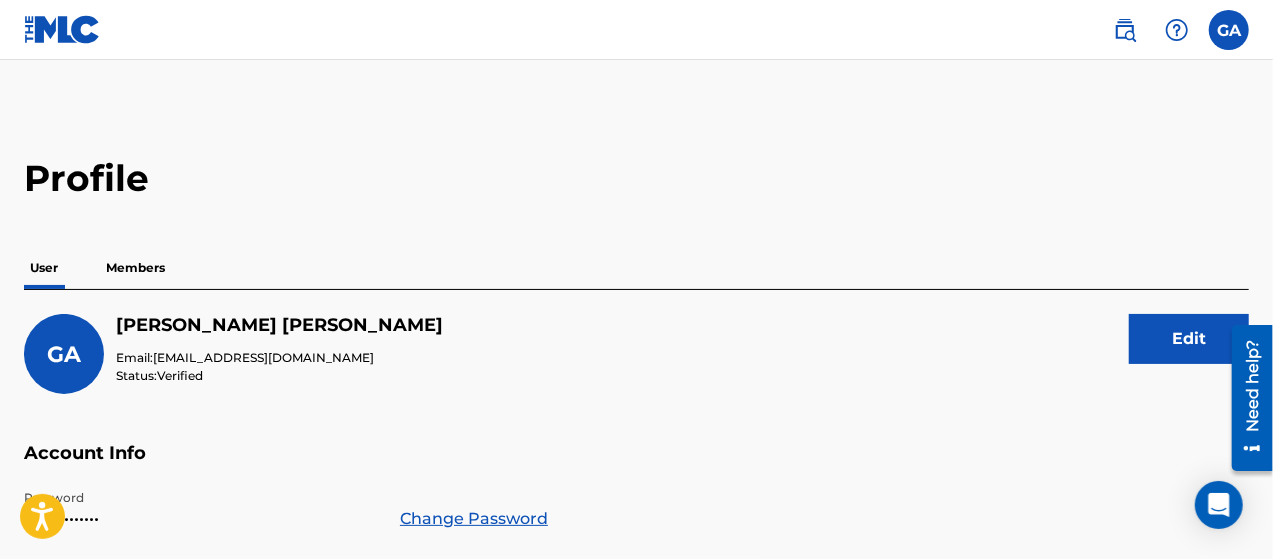 click at bounding box center (1229, 30) 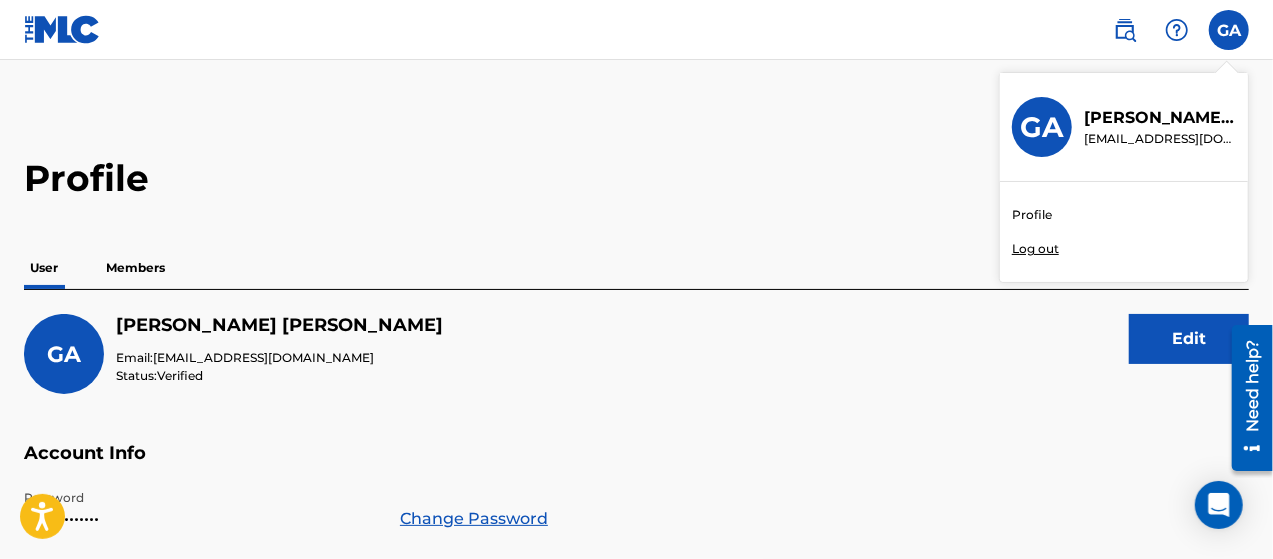 click on "Profile User Members GA [PERSON_NAME] Email:  [EMAIL_ADDRESS][DOMAIN_NAME] Status:  Verified Edit Account Info Password ••••••••••••••• Change Password Verification status:   Verified User Information First Name [PERSON_NAME] Last Name [PERSON_NAME] Date Of Birth [DEMOGRAPHIC_DATA] Address Street Address SANA'A STREET Unit Number [GEOGRAPHIC_DATA] / Town [GEOGRAPHIC_DATA] / Province [GEOGRAPHIC_DATA] Country [GEOGRAPHIC_DATA] ZIP / Postal Code 00967 Contact Information Phone Number [PHONE_NUMBER] Email Address [EMAIL_ADDRESS][DOMAIN_NAME]" at bounding box center (636, 679) 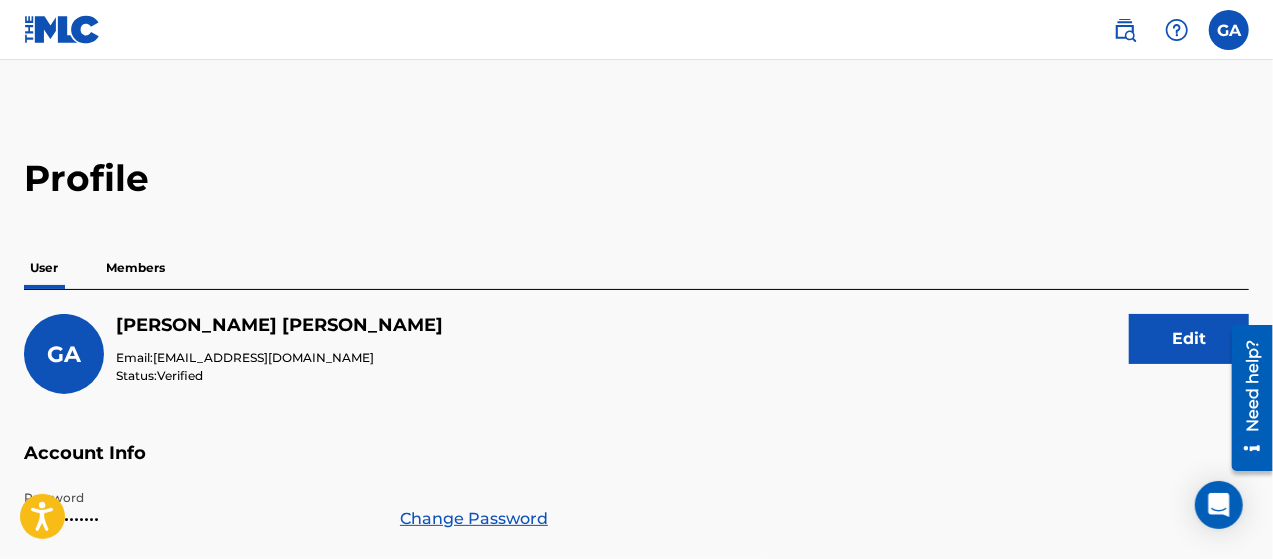 click at bounding box center (1229, 30) 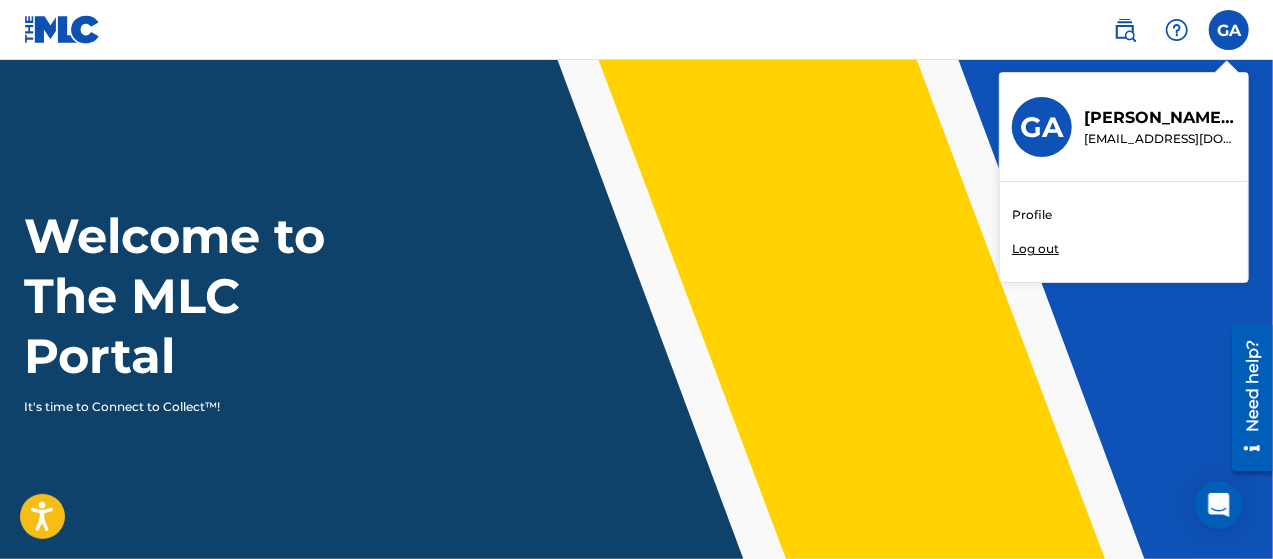 scroll, scrollTop: 586, scrollLeft: 0, axis: vertical 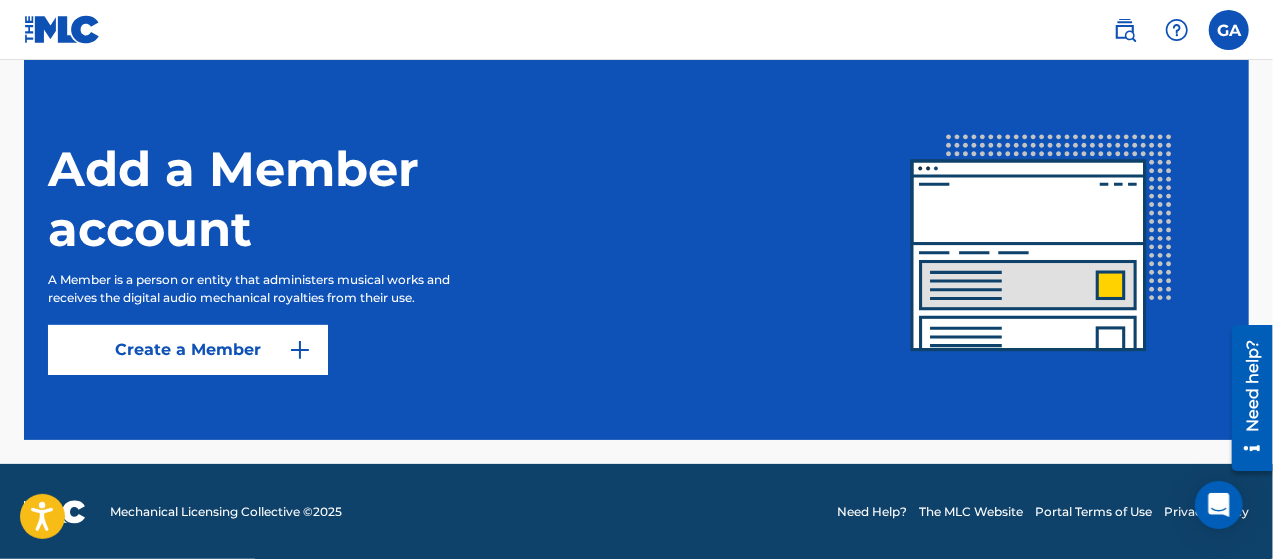 click on "Create a Member" at bounding box center (188, 350) 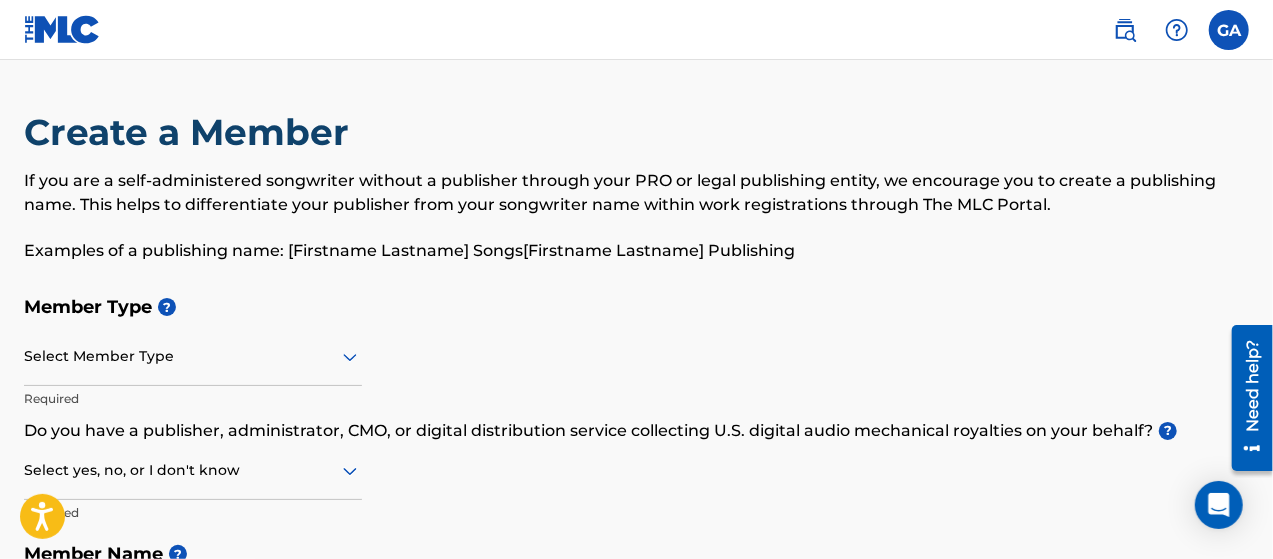 click on "Select Member Type" at bounding box center [193, 357] 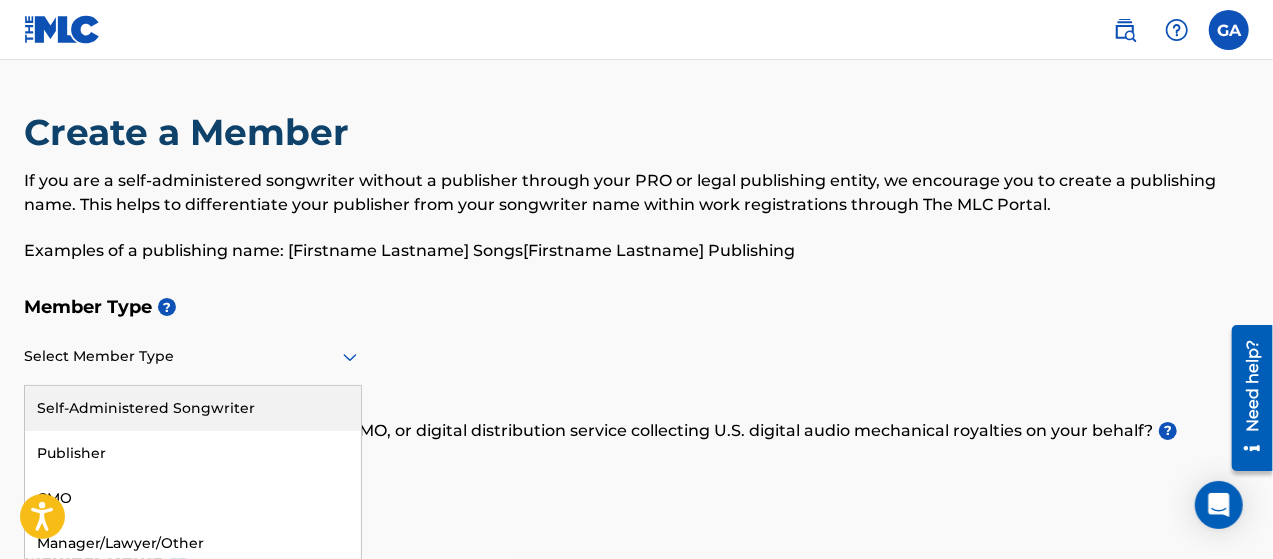 scroll, scrollTop: 52, scrollLeft: 0, axis: vertical 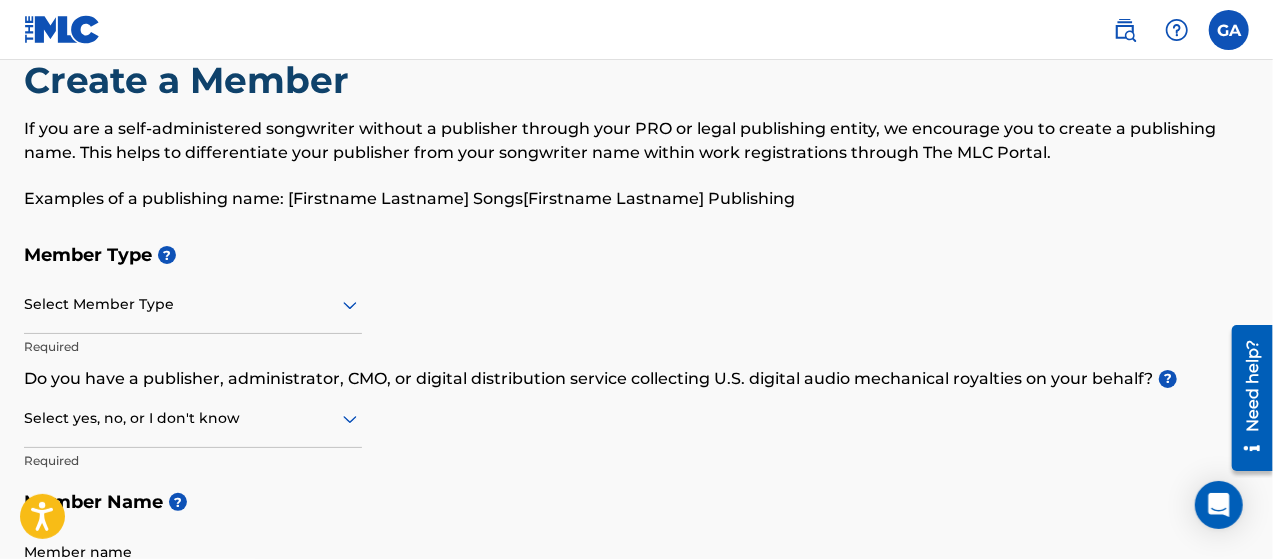 click on "Member Type ? Select Member Type Required Do you have a publisher, administrator, CMO, or digital distribution service collecting U.S. digital audio mechanical royalties on your behalf? ? Select yes, no, or I don't know Required Member Name ? Member name Required" at bounding box center (636, 423) 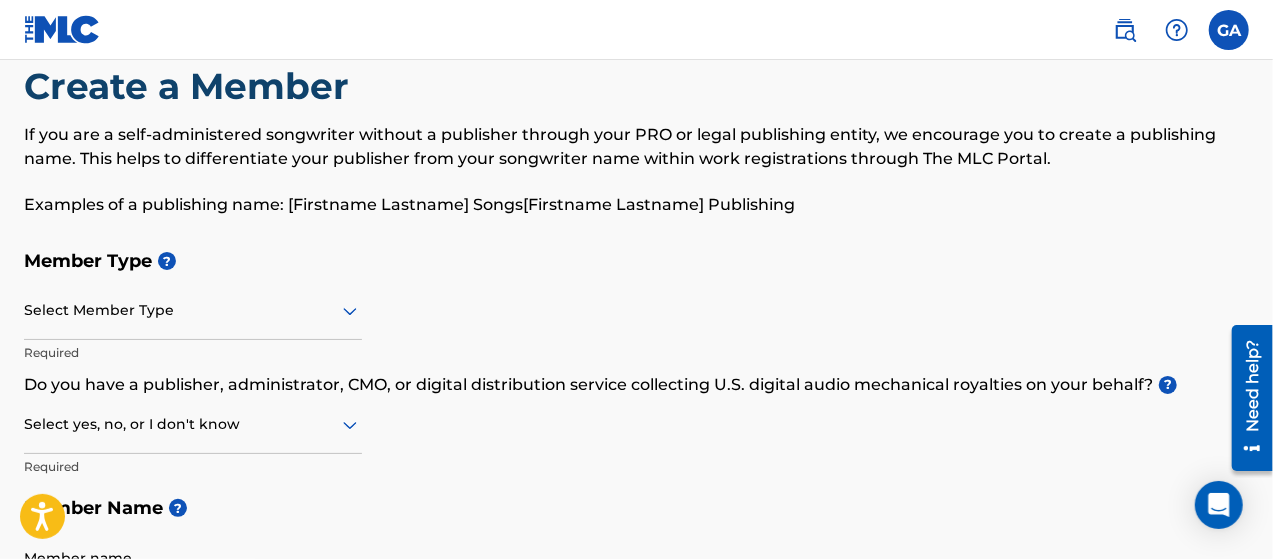 scroll, scrollTop: 0, scrollLeft: 0, axis: both 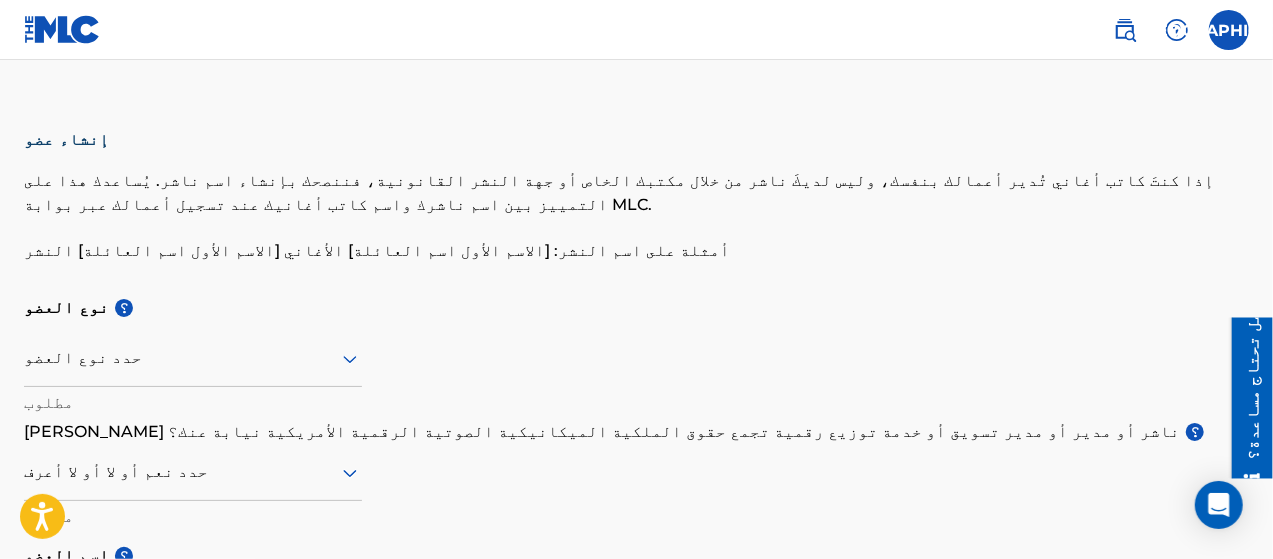 click on "حدد نوع العضو" at bounding box center (193, 358) 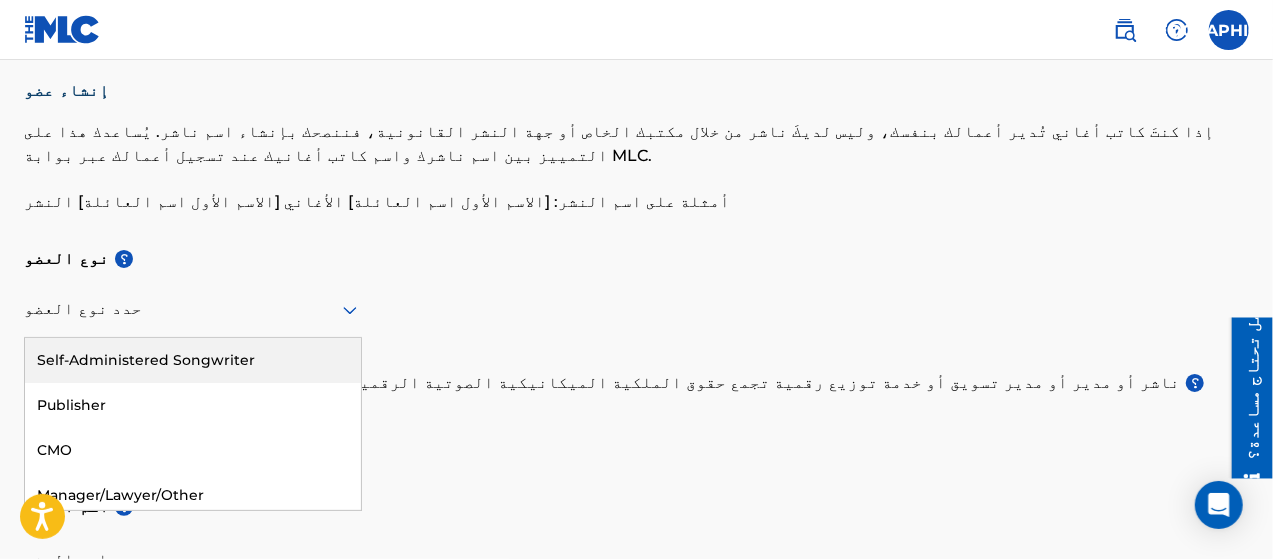 scroll, scrollTop: 54, scrollLeft: 0, axis: vertical 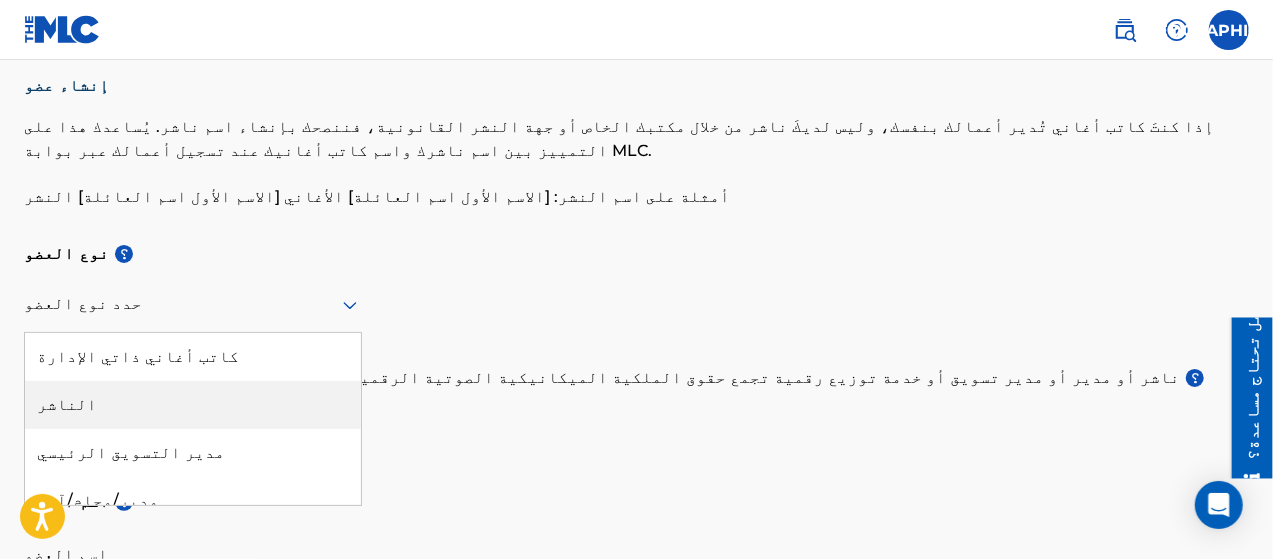 click on "الناشر" at bounding box center (193, 405) 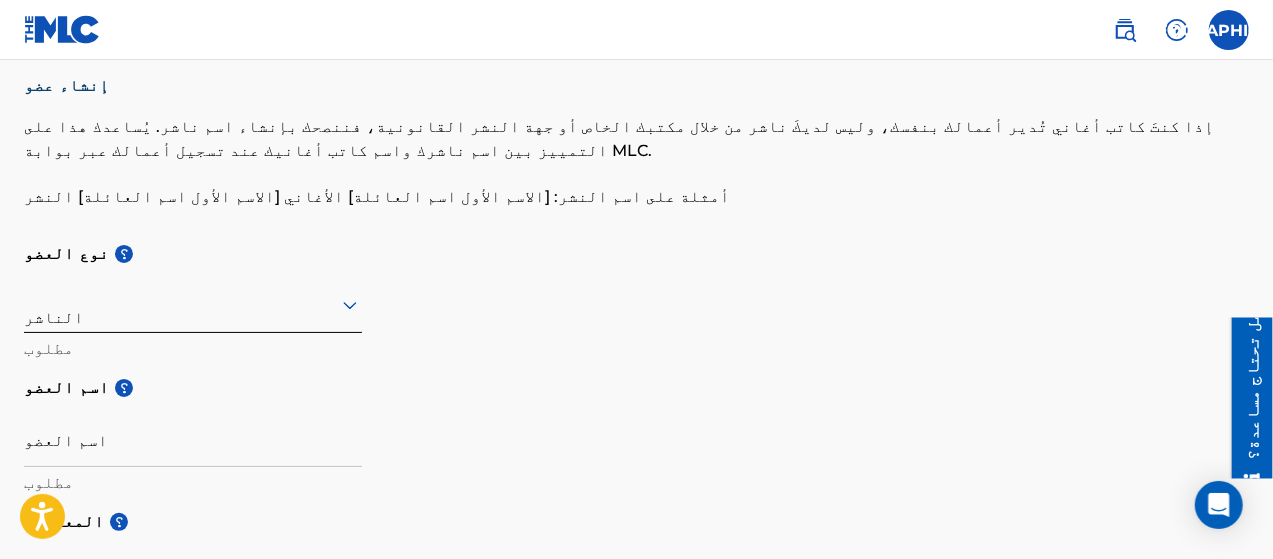 scroll, scrollTop: 154, scrollLeft: 0, axis: vertical 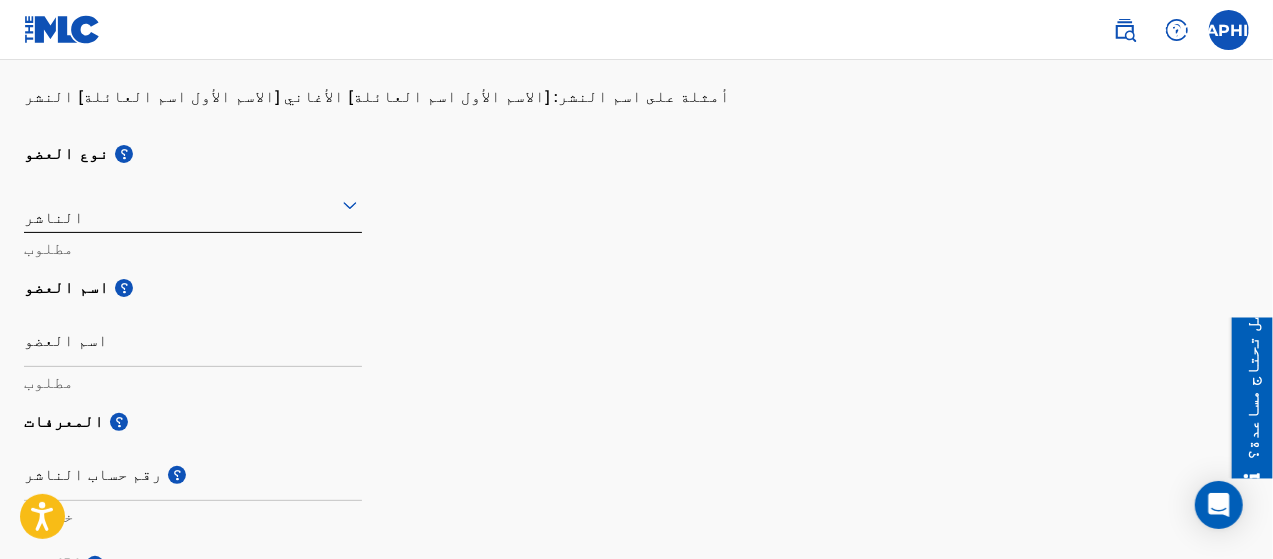 click on "اسم العضو مطلوب" at bounding box center [193, 355] 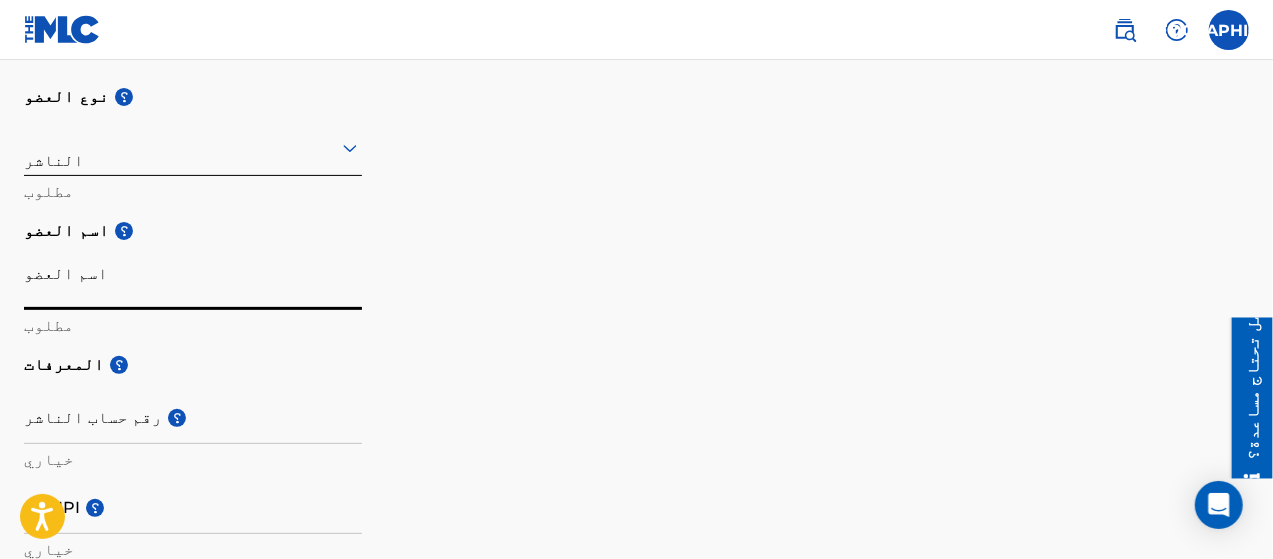scroll, scrollTop: 254, scrollLeft: 0, axis: vertical 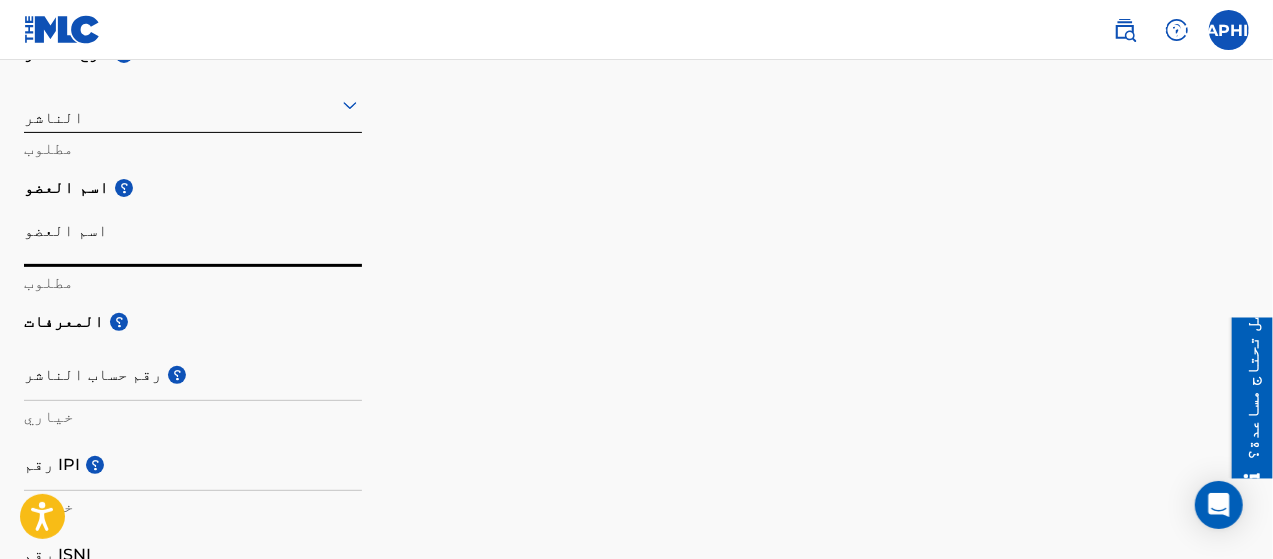 click on "اسم العضو" at bounding box center [193, 238] 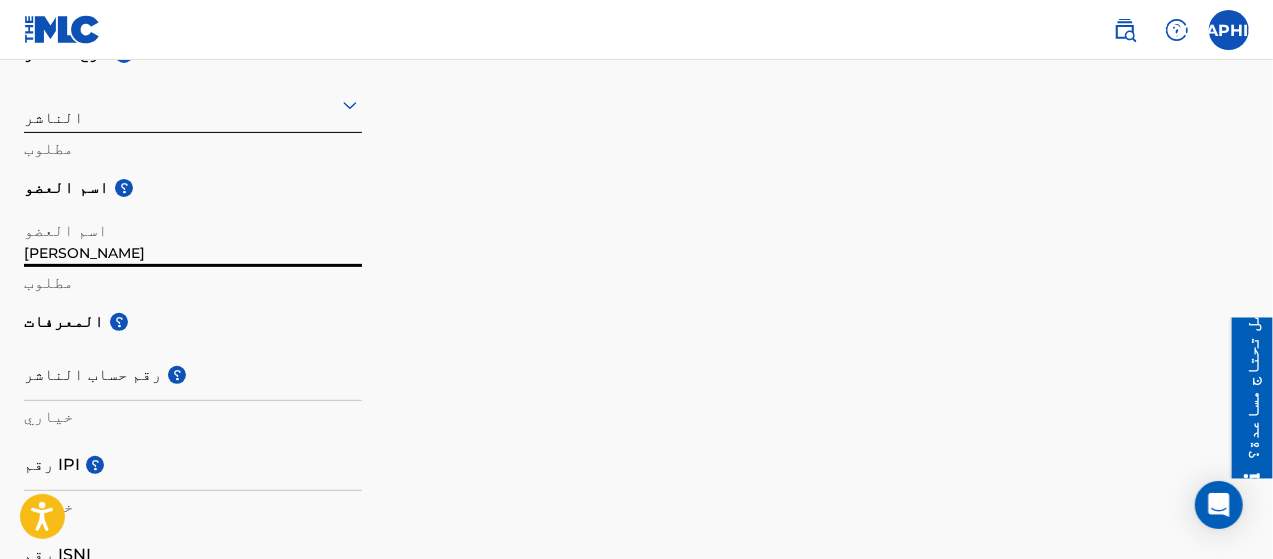 click on "رقم حساب الناشر ؟" at bounding box center (193, 372) 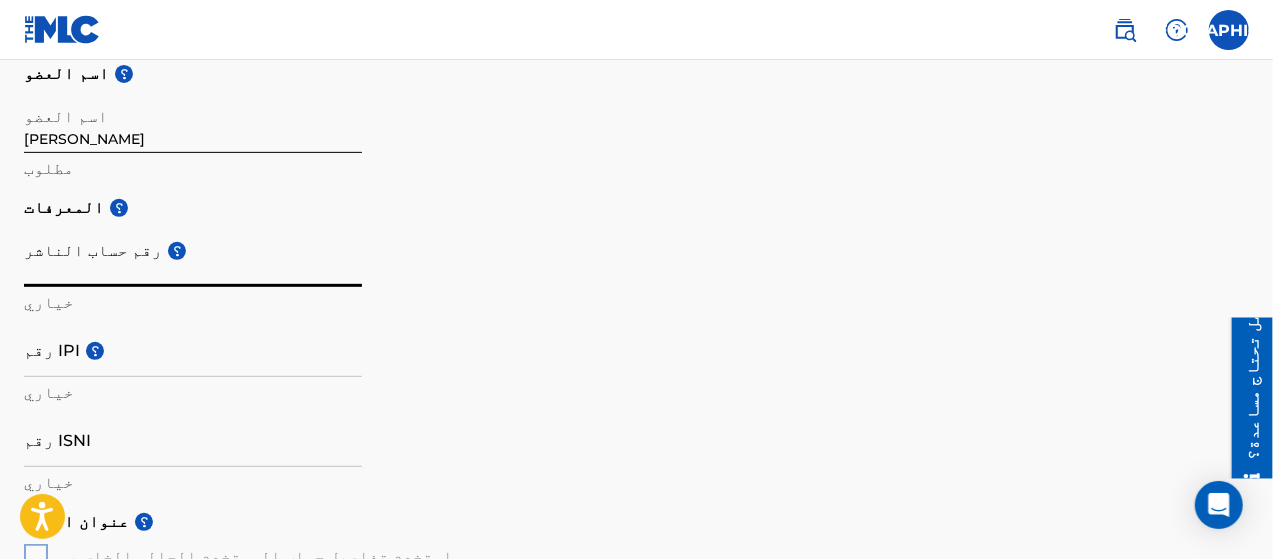 scroll, scrollTop: 454, scrollLeft: 0, axis: vertical 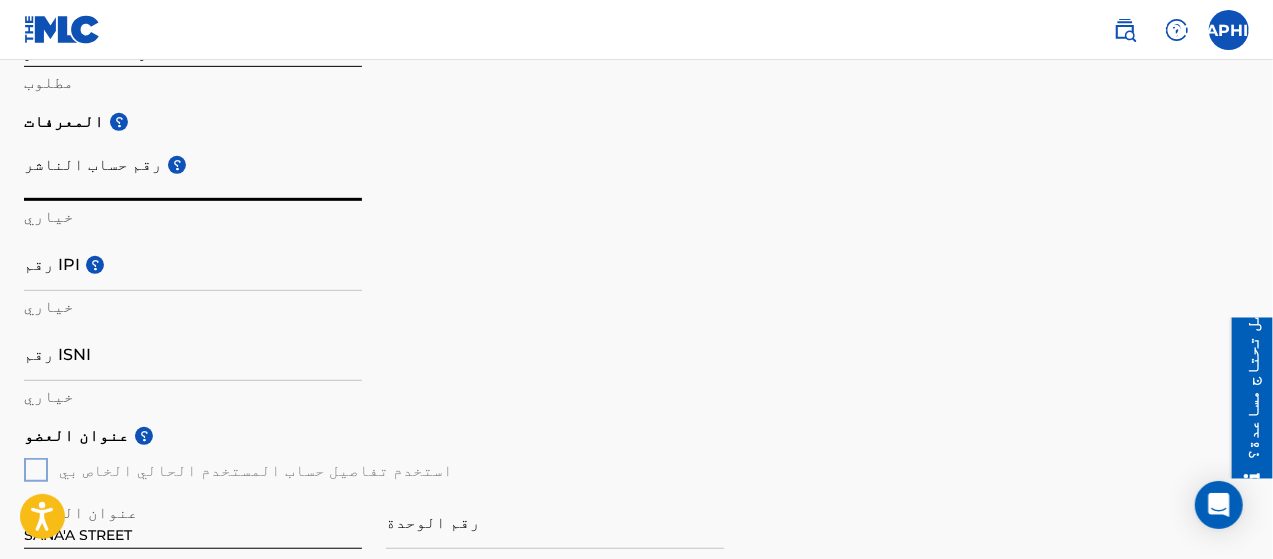 click on "رقم IPI ؟" at bounding box center (193, 262) 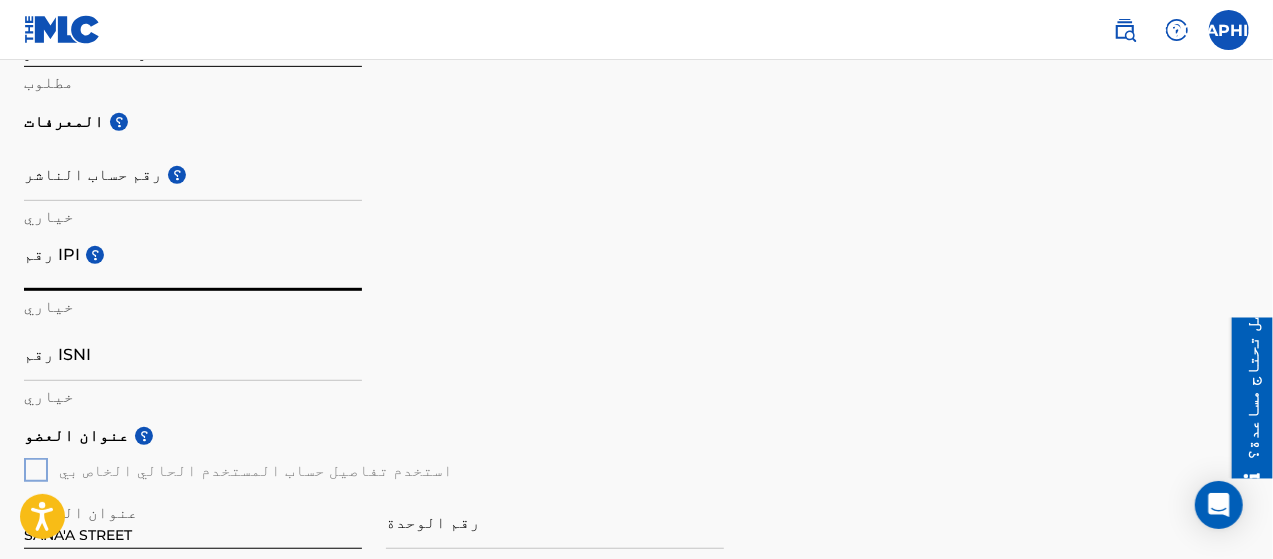 click on "رقم ISNI" at bounding box center [193, 352] 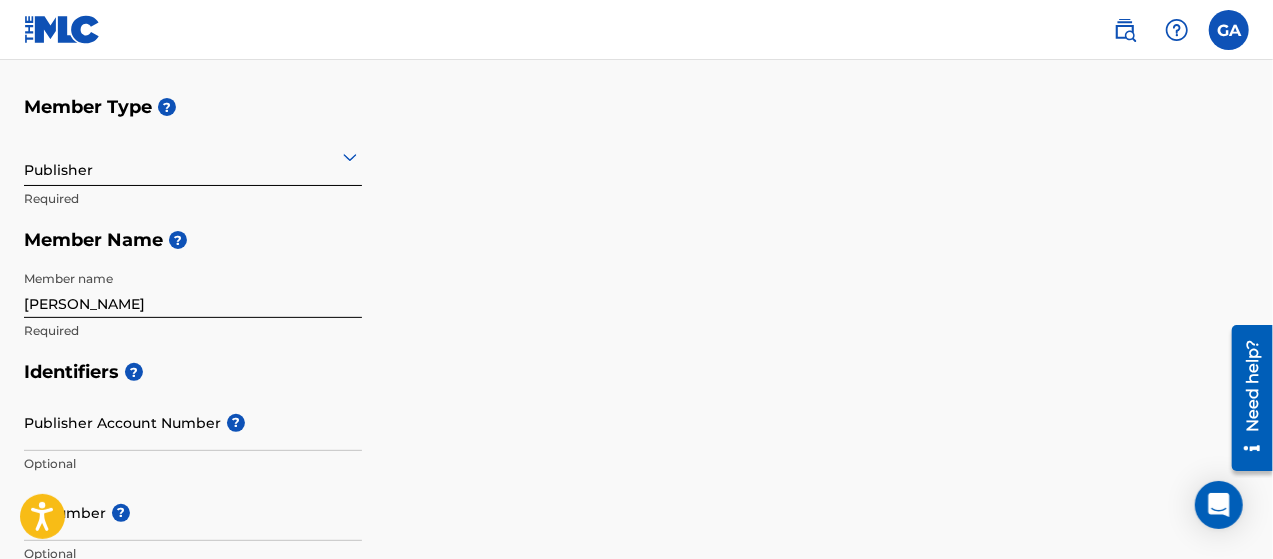 scroll, scrollTop: 300, scrollLeft: 0, axis: vertical 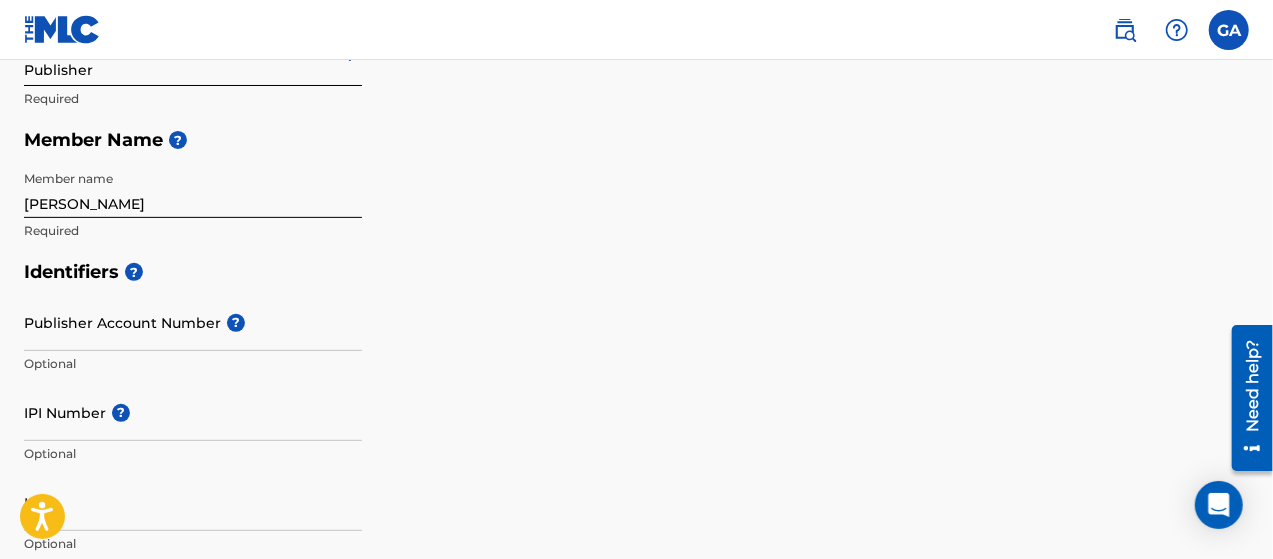 click on "Publisher Account Number ?" at bounding box center (193, 322) 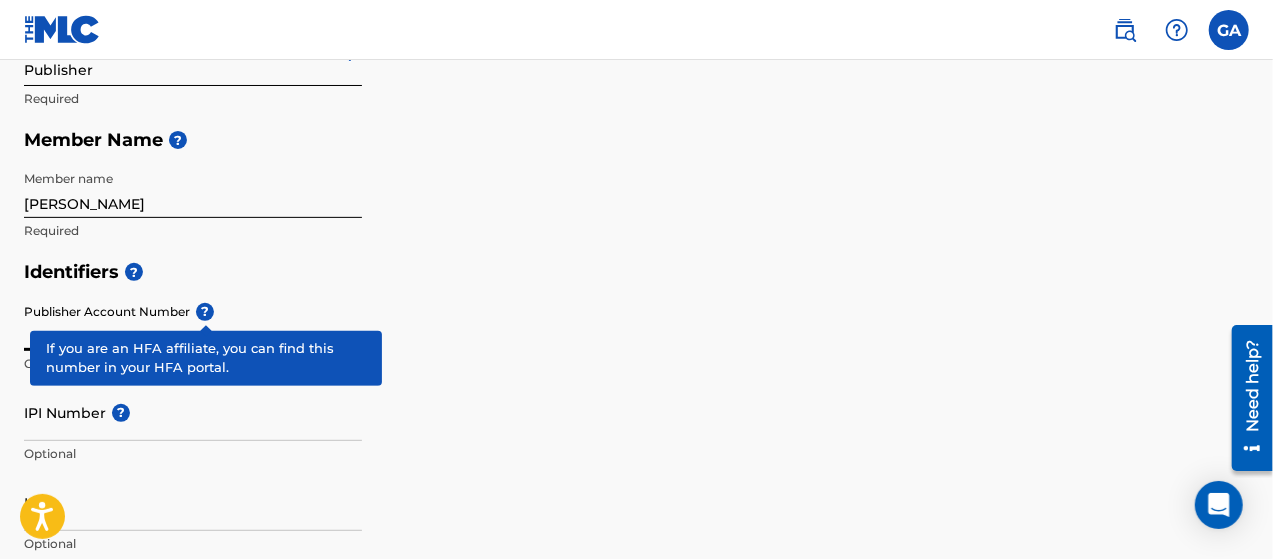 click on "Publisher Account Number ? Optional" at bounding box center [193, 339] 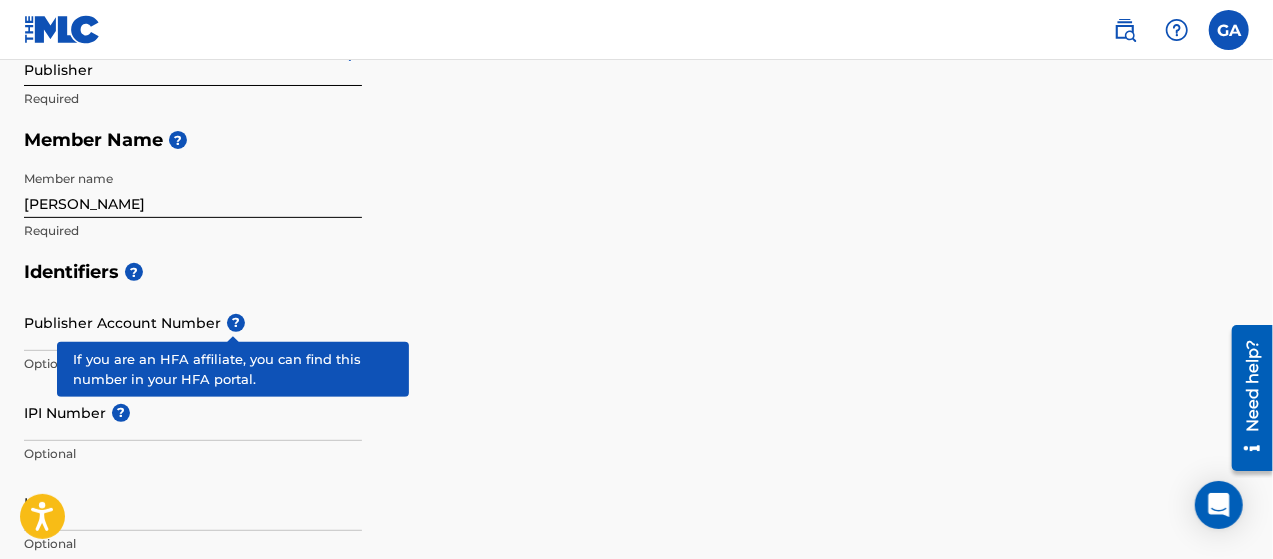 click on "?" at bounding box center (236, 323) 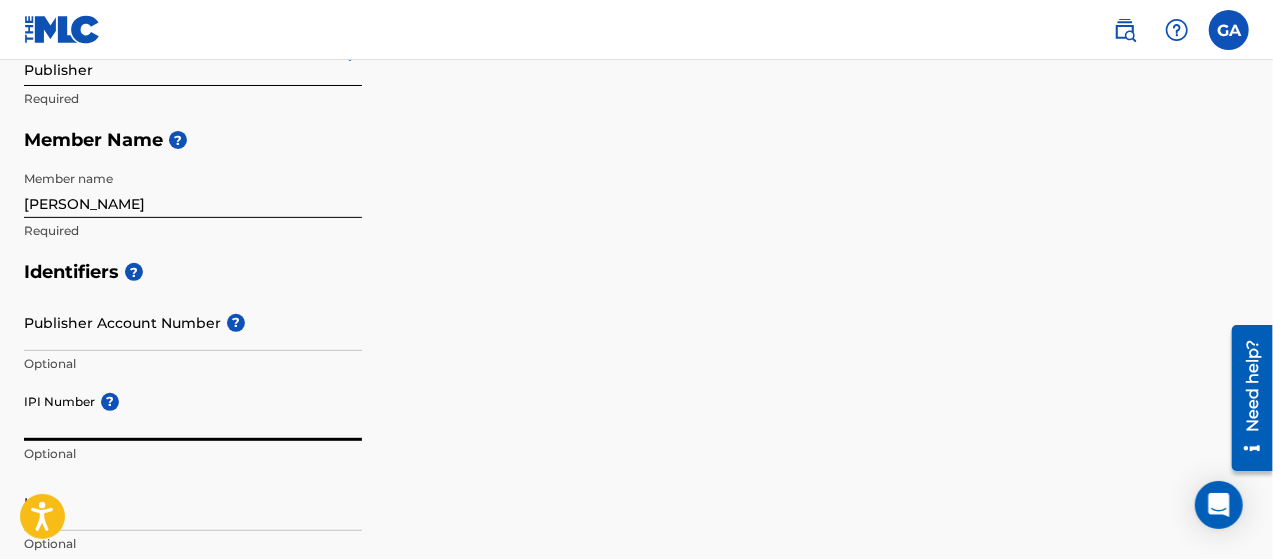 click on "IPI Number ?" at bounding box center [193, 412] 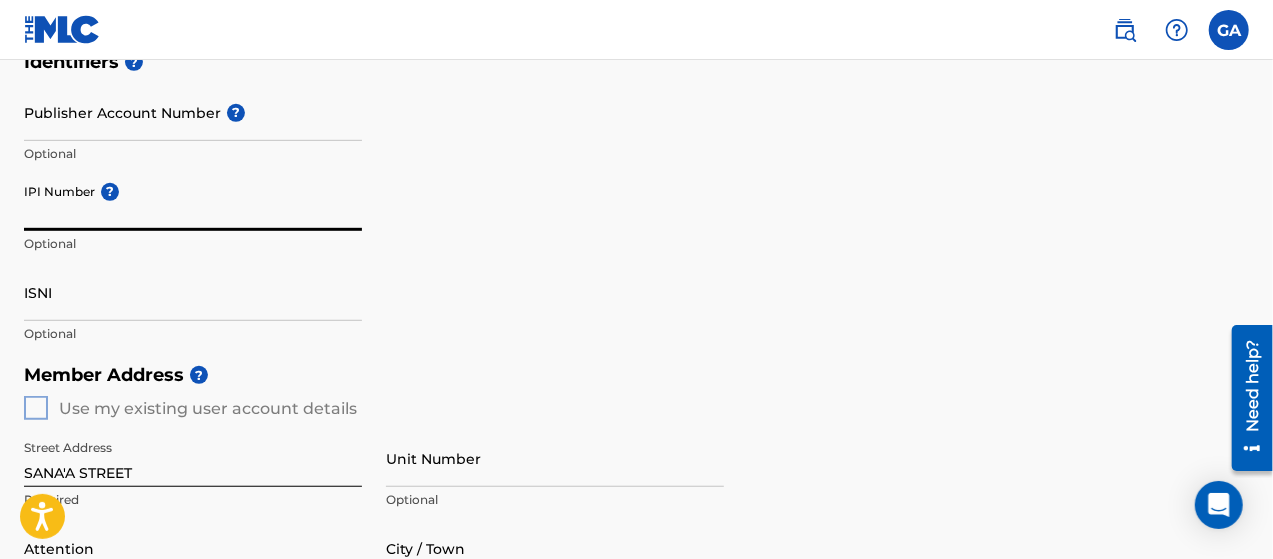 scroll, scrollTop: 600, scrollLeft: 0, axis: vertical 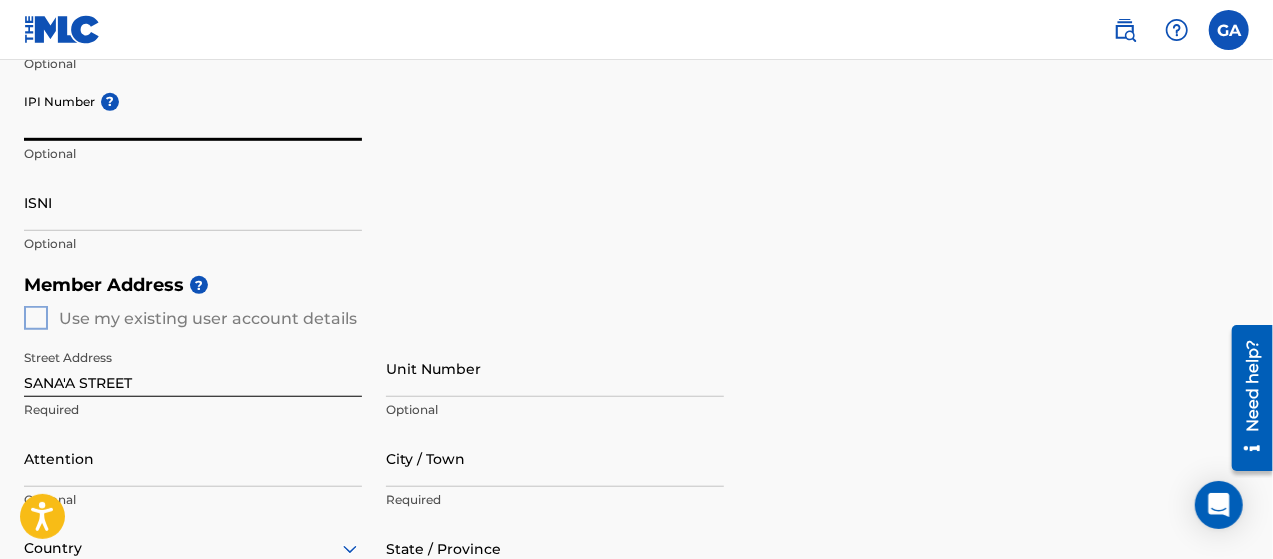 click on "Member Address ? Use my existing user account details Street Address SANA'A STREET Required Unit Number Optional Attention Optional City / Town Required Country Required State / Province Optional ZIP / Postal Code Optional" at bounding box center [636, 492] 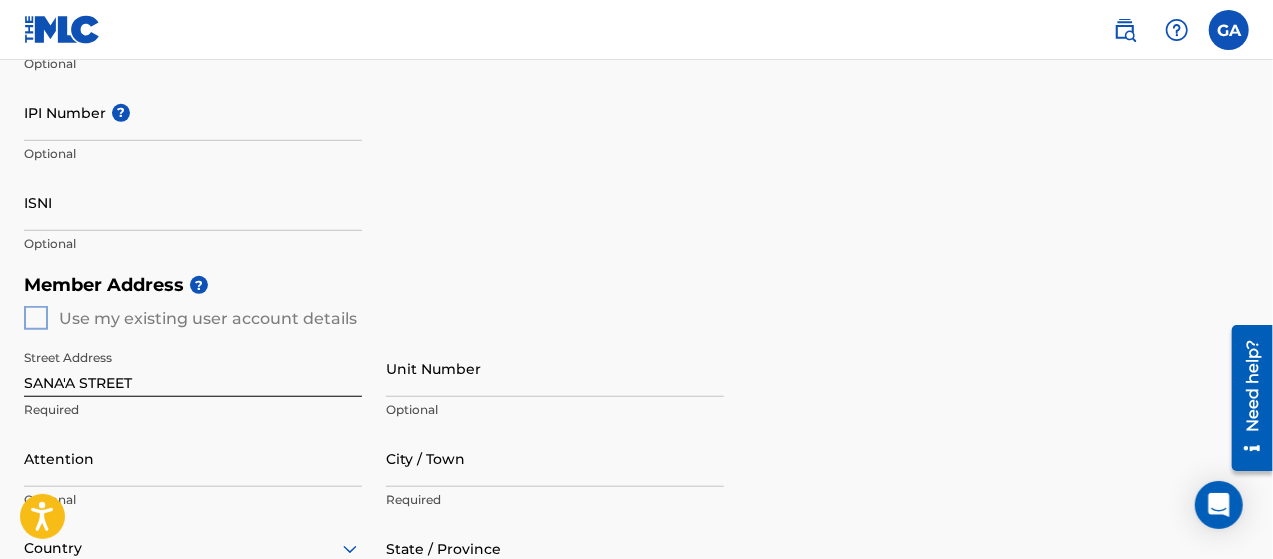 click on "SANA'A STREET" at bounding box center [193, 368] 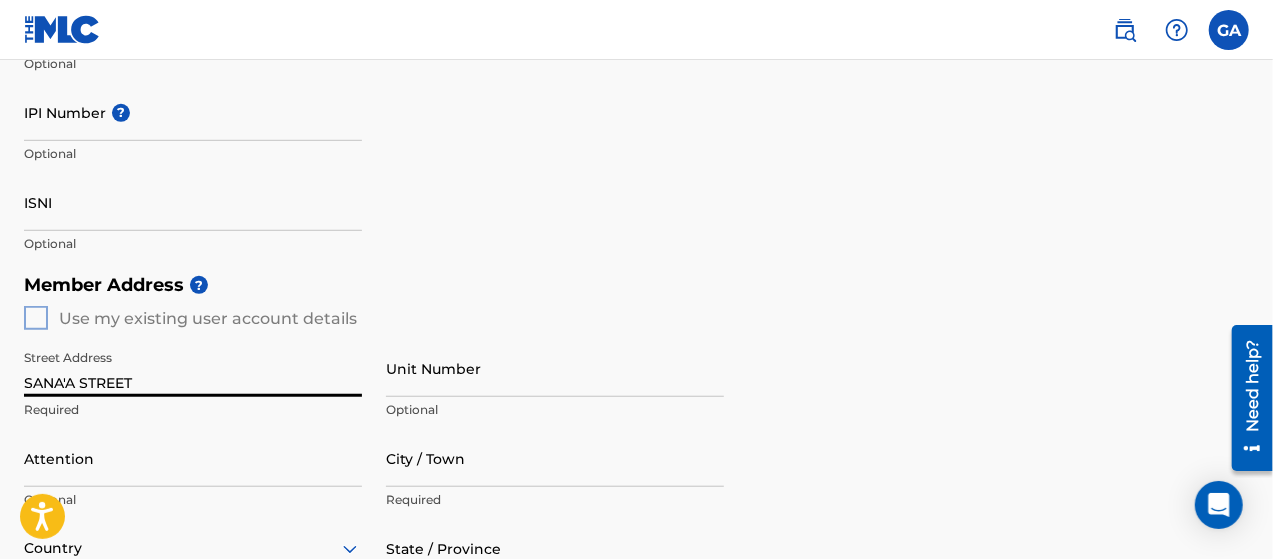 type on "[GEOGRAPHIC_DATA]" 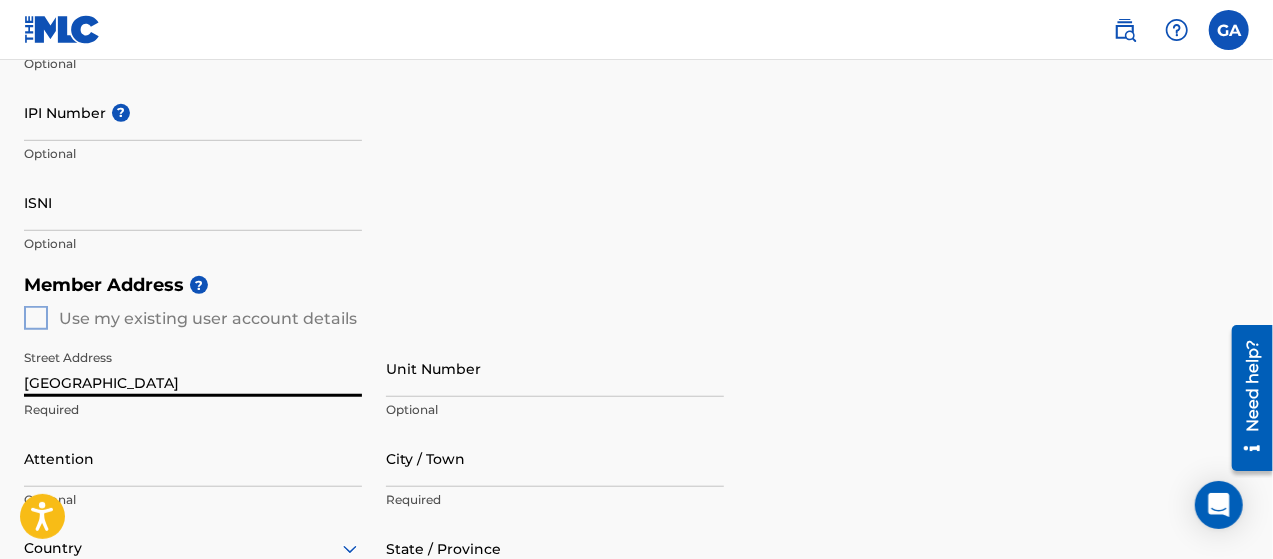 click on "Unit Number" at bounding box center [555, 368] 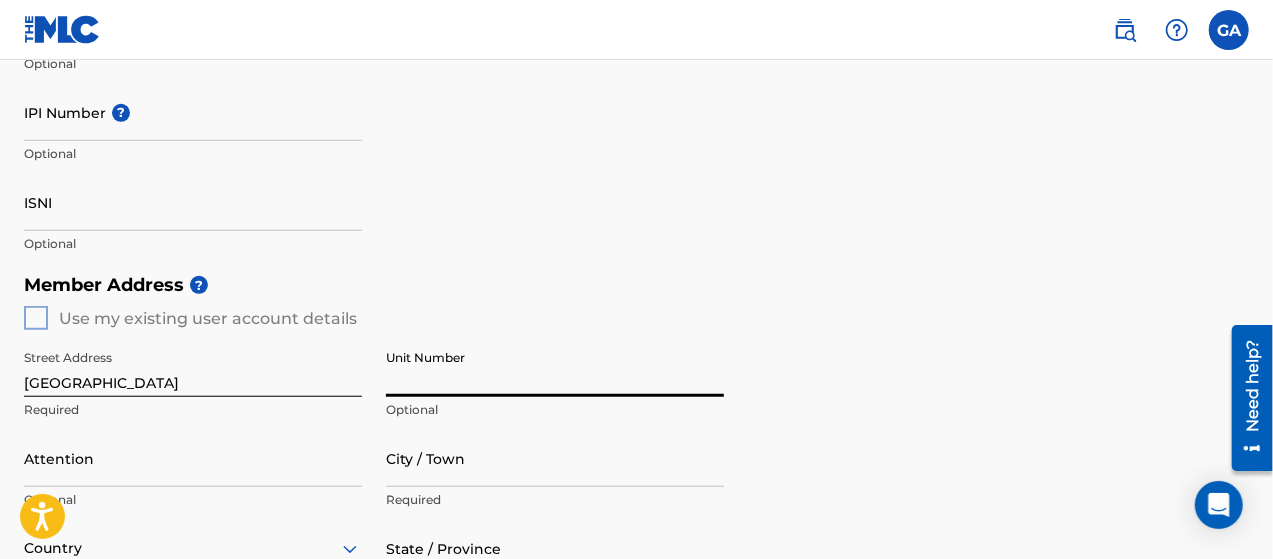 type on "152" 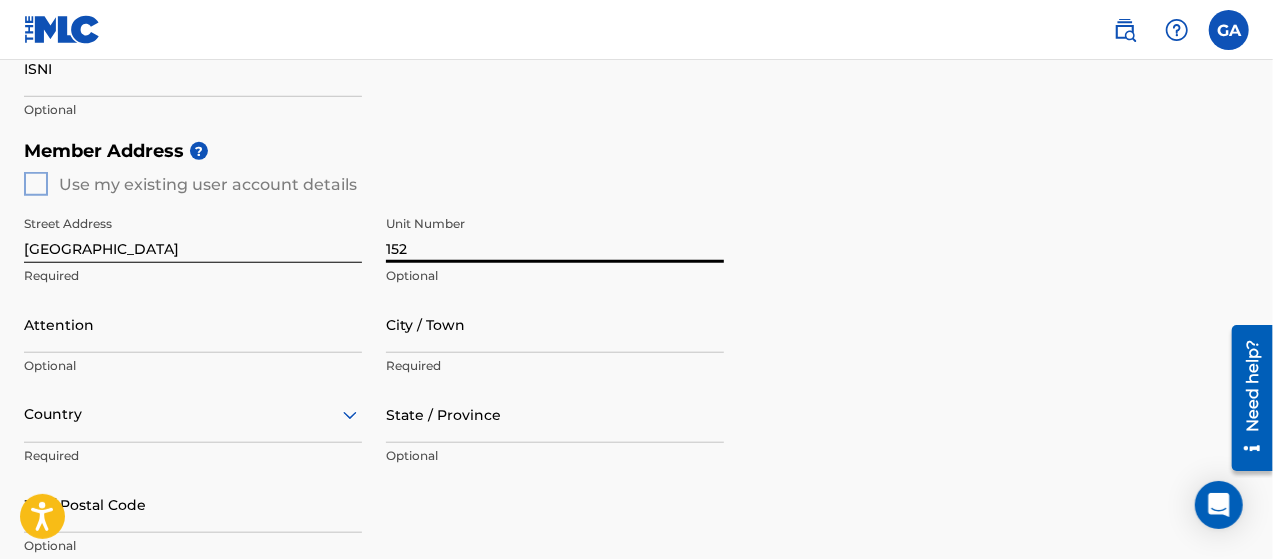 scroll, scrollTop: 800, scrollLeft: 0, axis: vertical 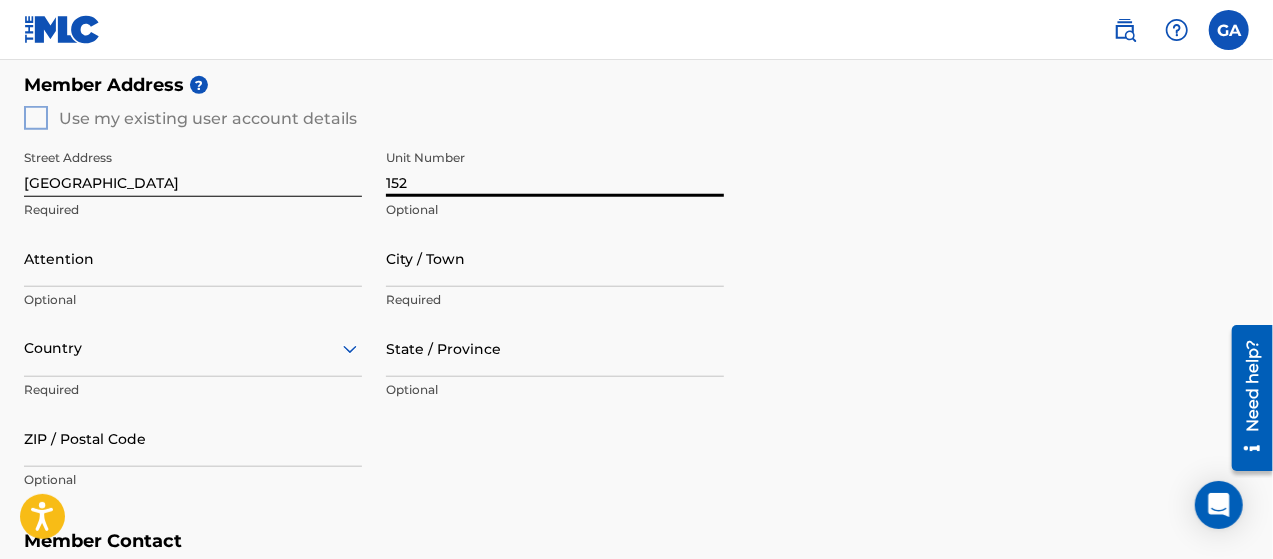 click on "Attention" at bounding box center (193, 258) 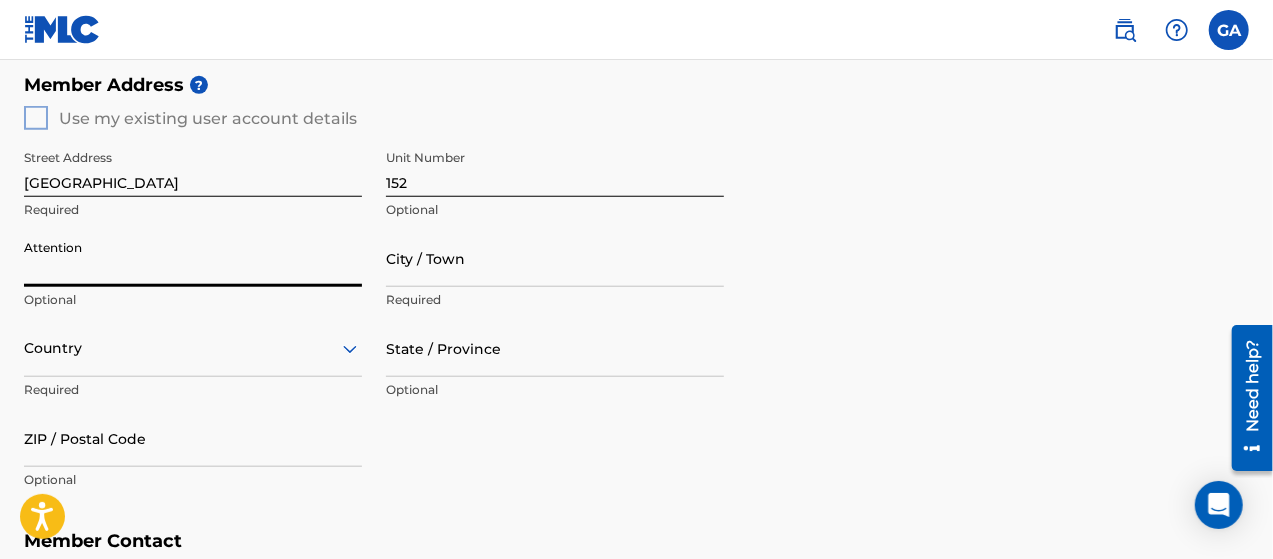click on "Member Address ?" at bounding box center (636, 85) 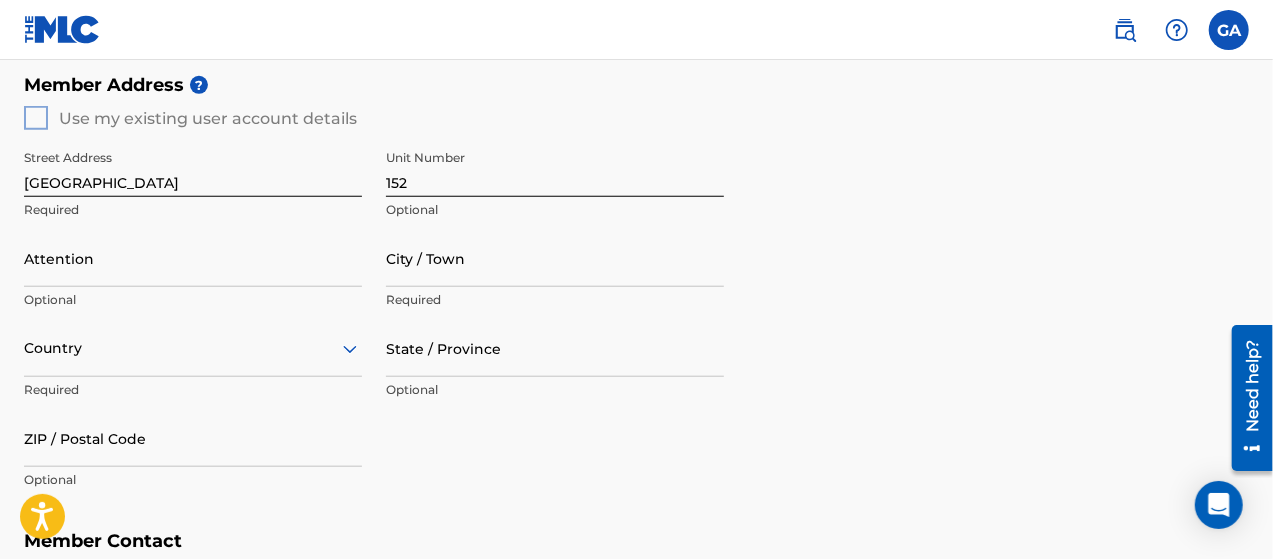 click on "City / Town" at bounding box center [555, 258] 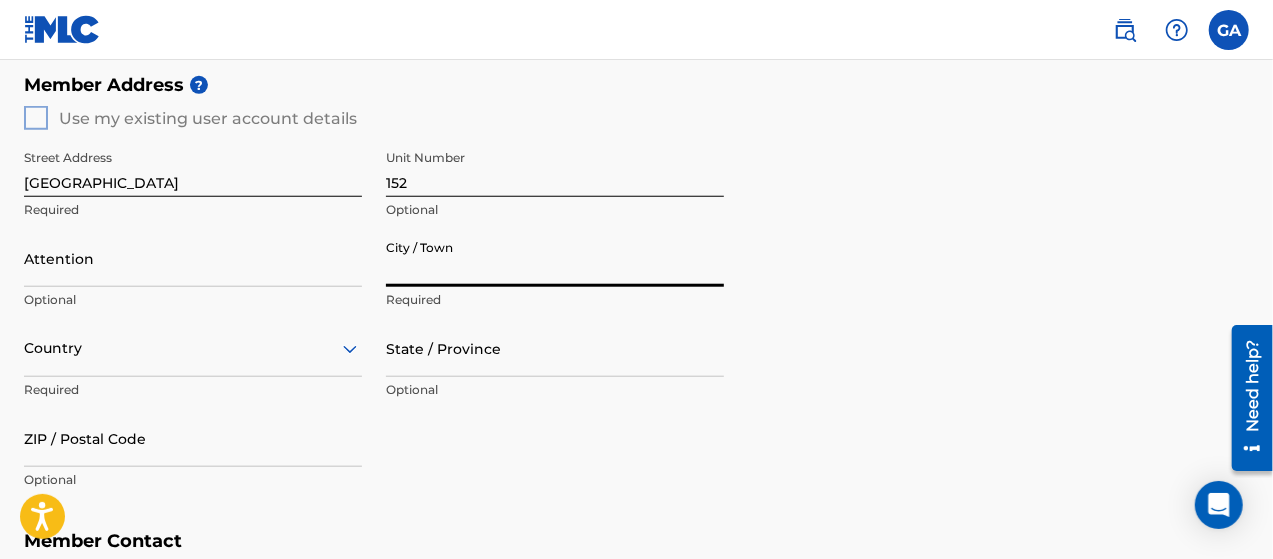 type on "Sanaa" 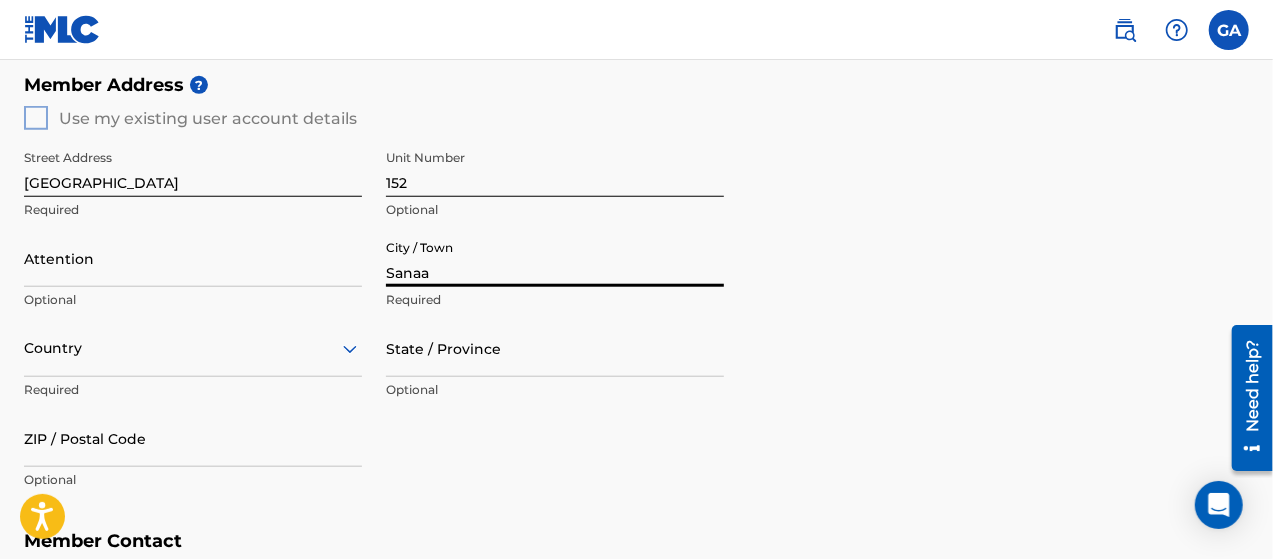 type on "[PERSON_NAME]" 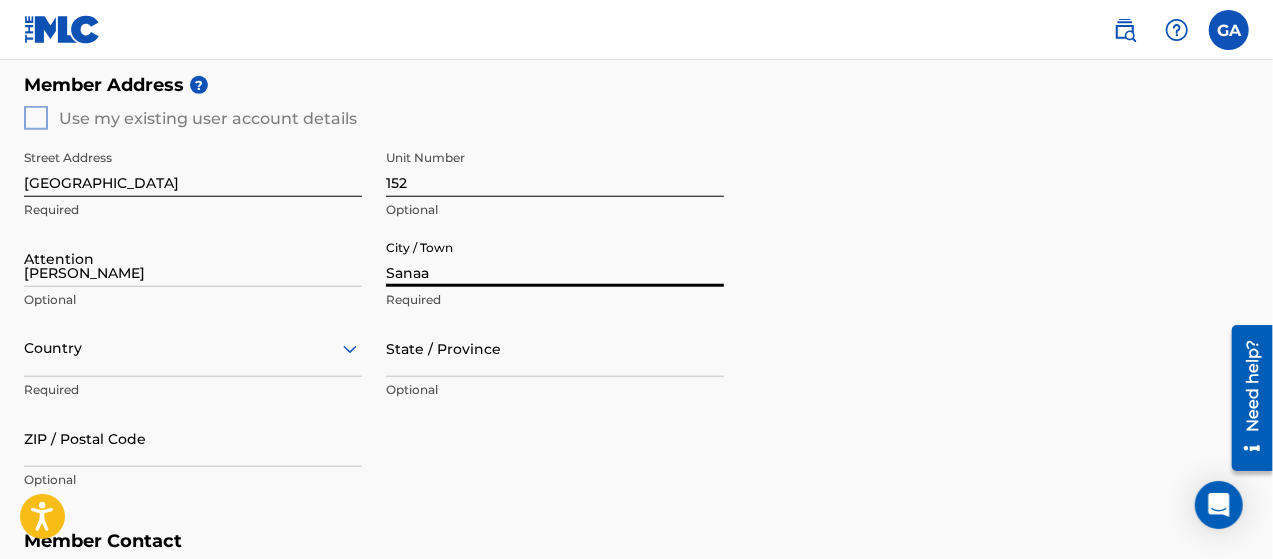 type on "[GEOGRAPHIC_DATA]" 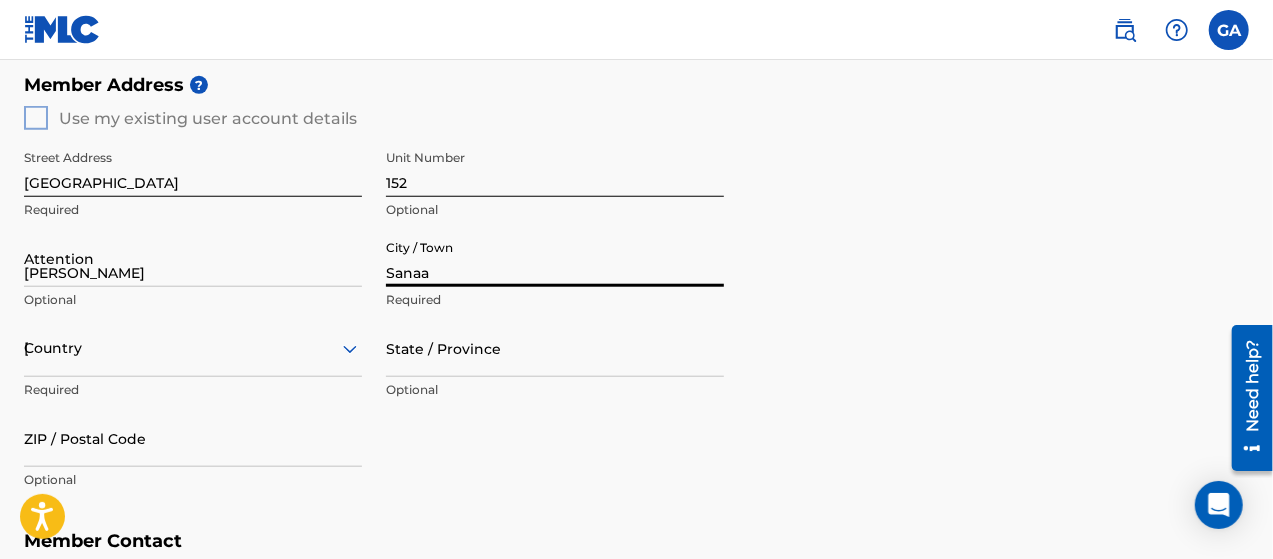 type on "967" 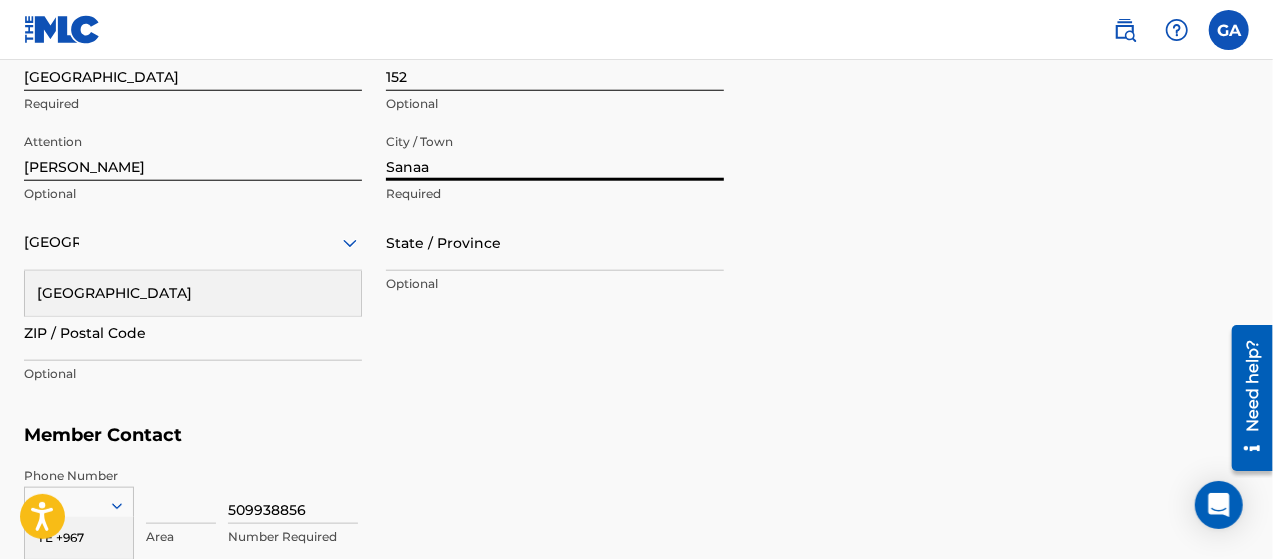 click on "[GEOGRAPHIC_DATA]" at bounding box center [193, 293] 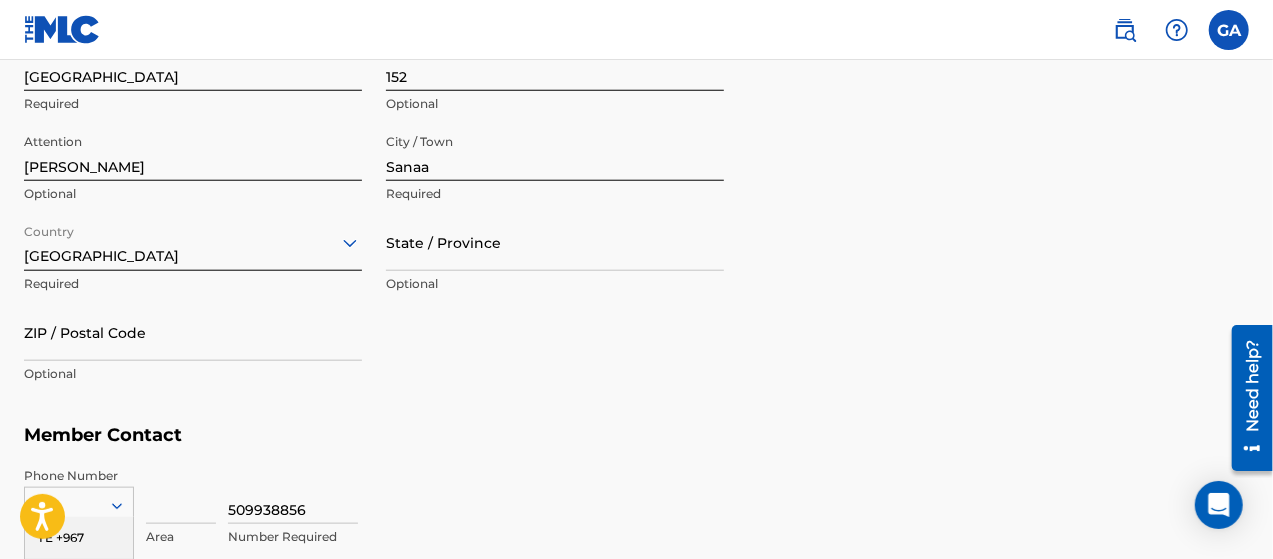 click on "State / Province" at bounding box center [555, 242] 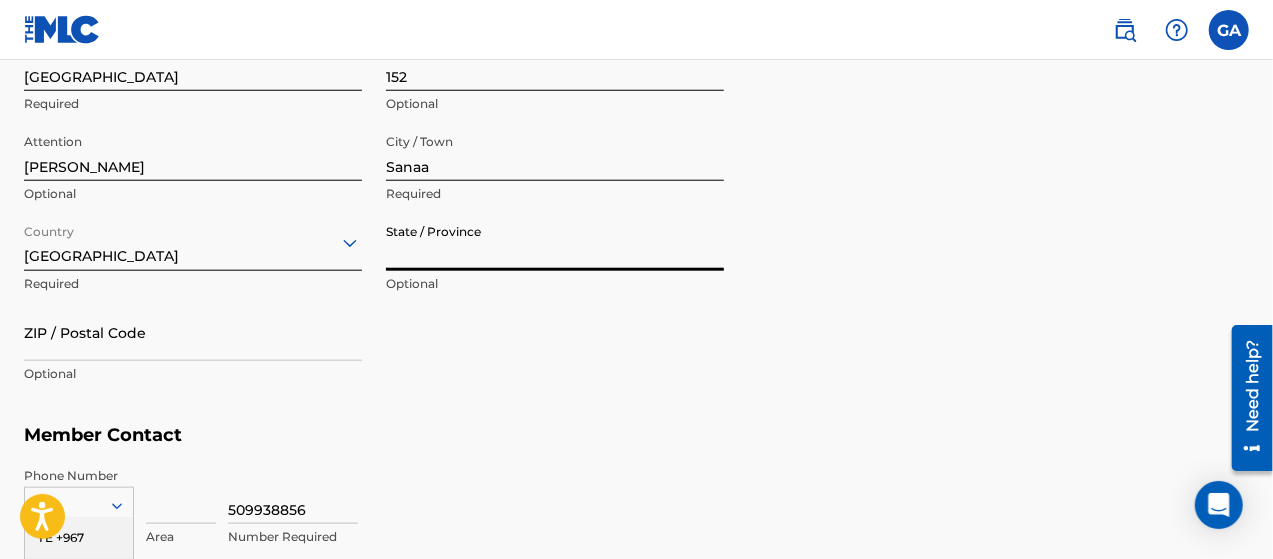 type on "[GEOGRAPHIC_DATA]" 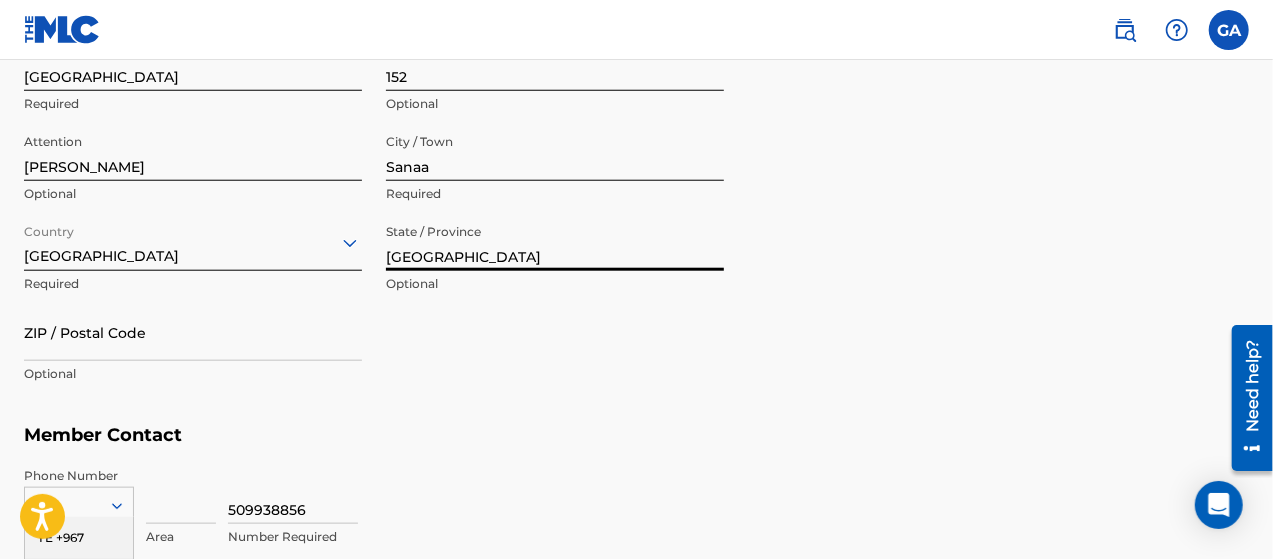 click on "ZIP / Postal Code" at bounding box center (193, 332) 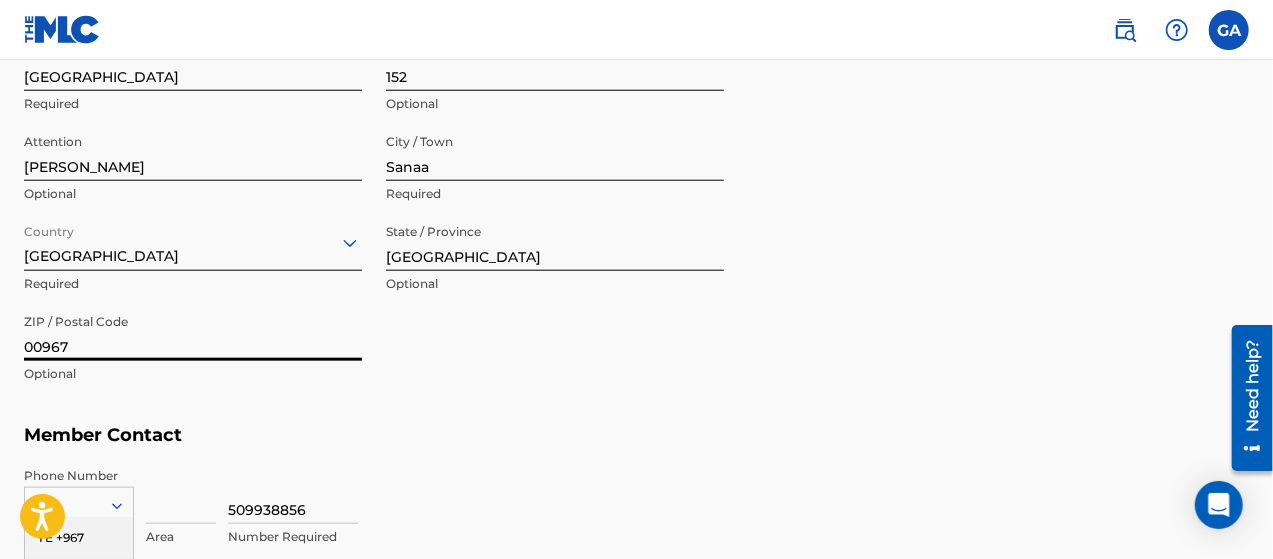 type on "00967" 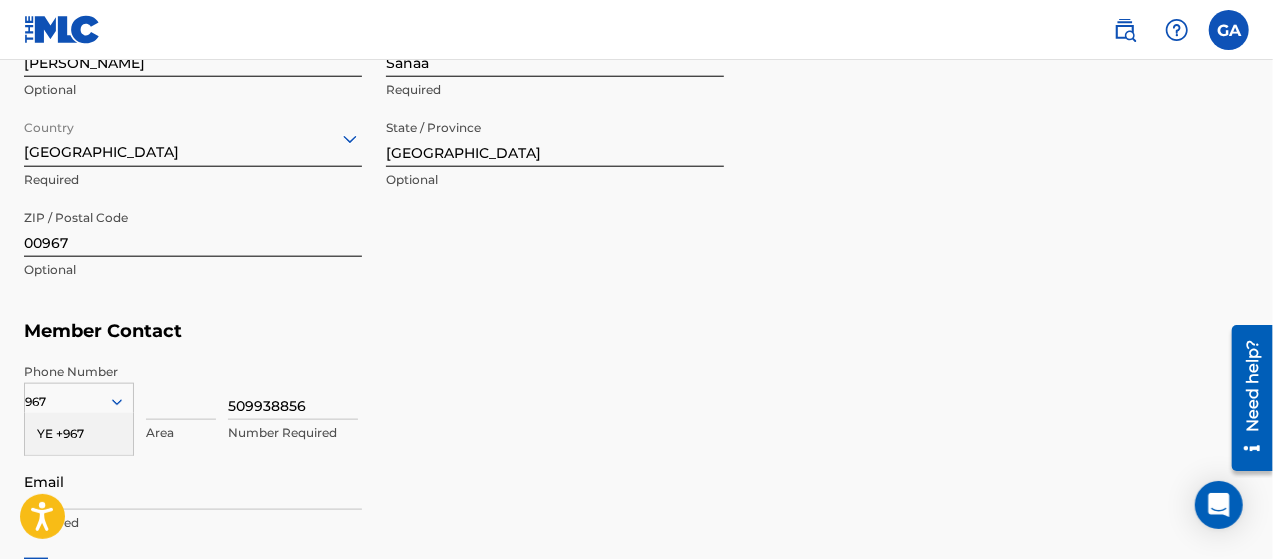scroll, scrollTop: 1106, scrollLeft: 0, axis: vertical 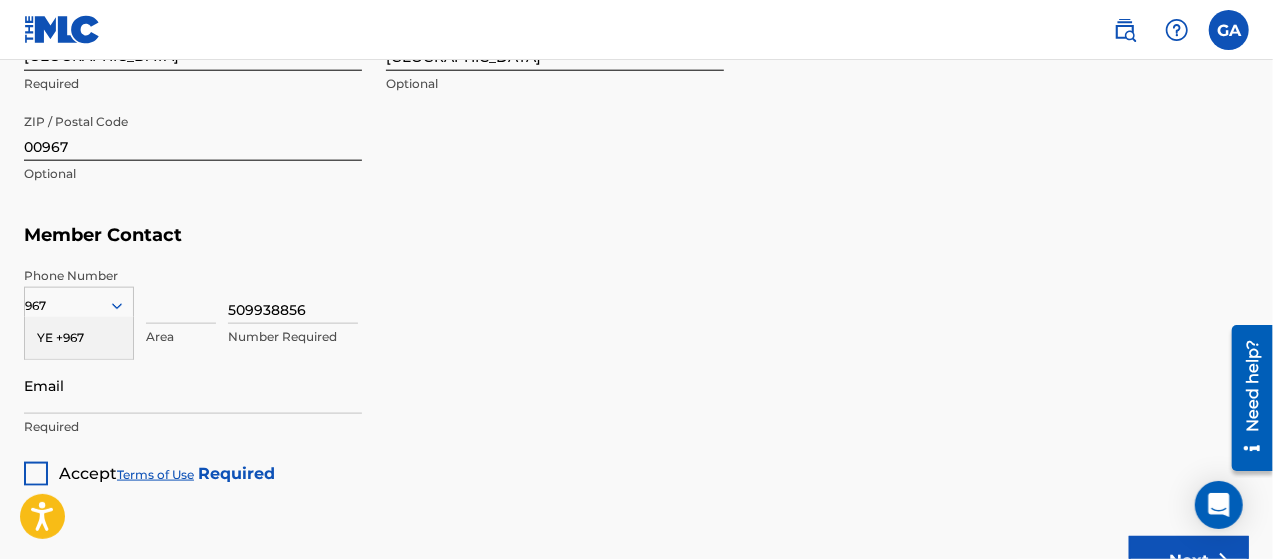 click on "YE +967" at bounding box center (79, 338) 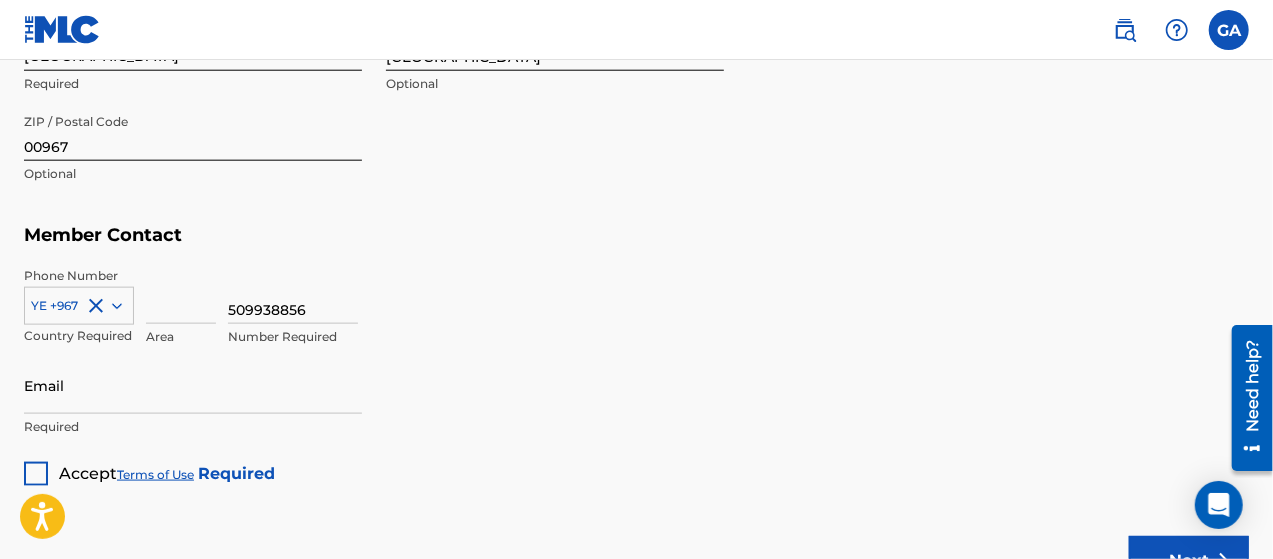 click on "509938856" at bounding box center [293, 295] 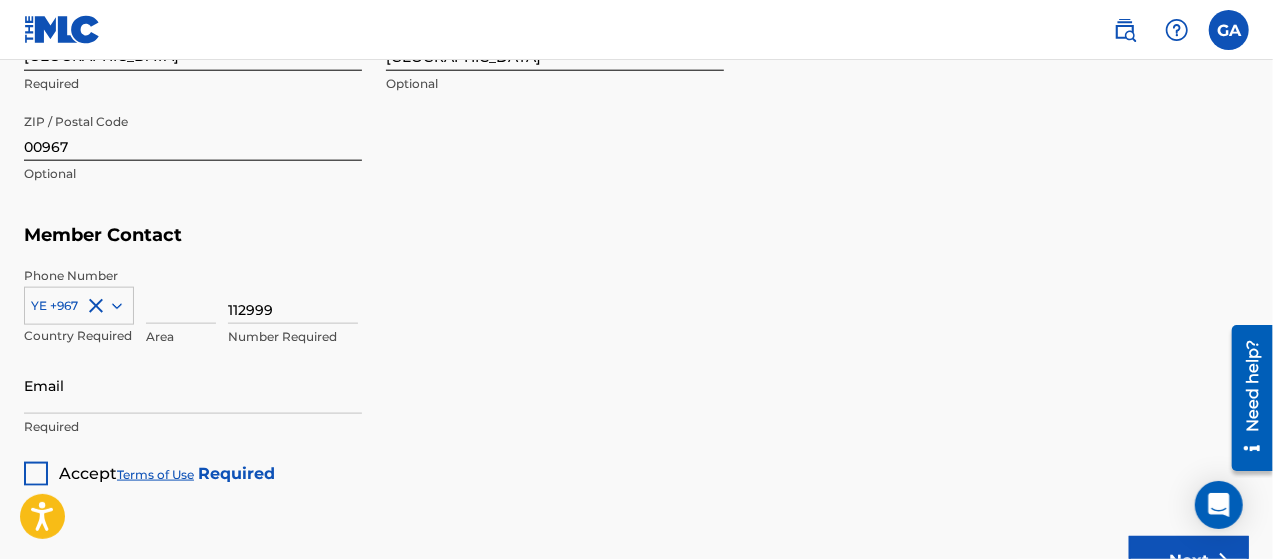 click on "112999" at bounding box center [293, 295] 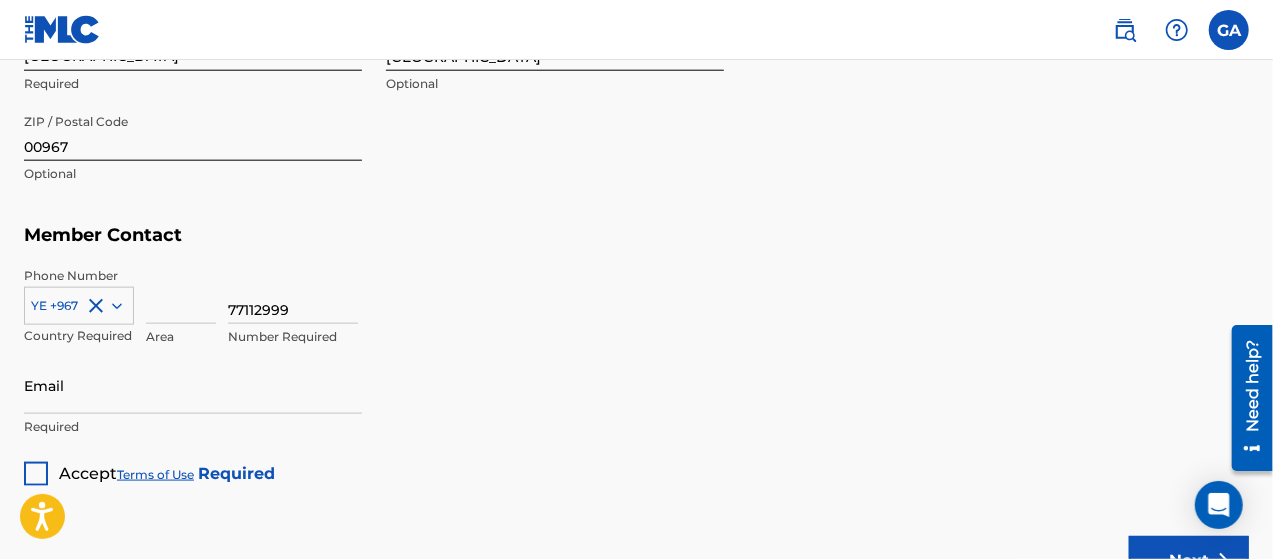 type on "77112999" 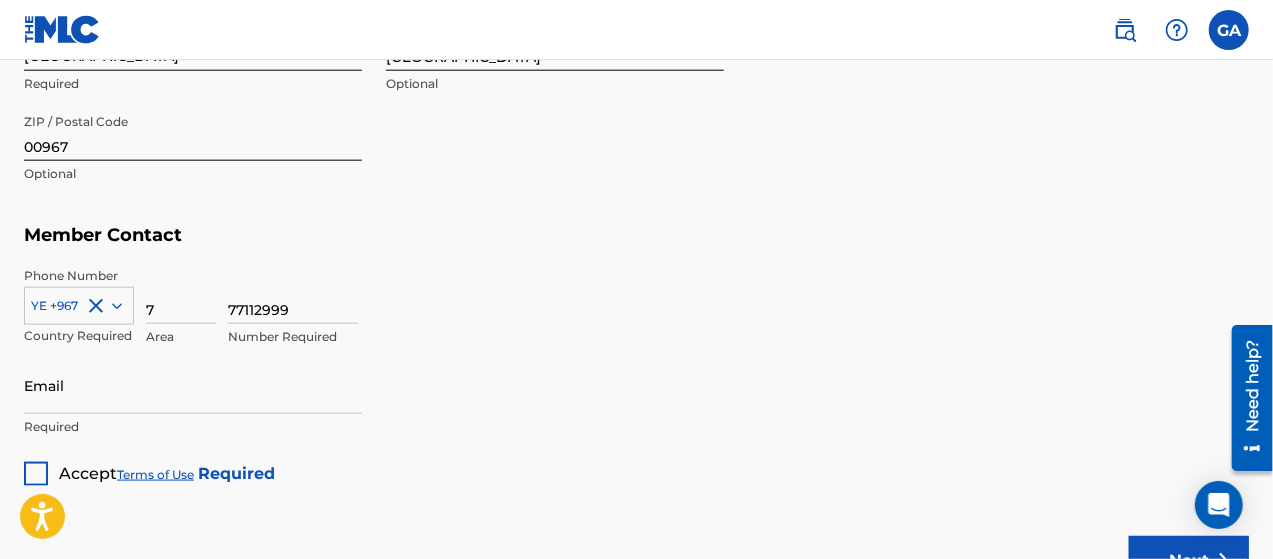 type on "7" 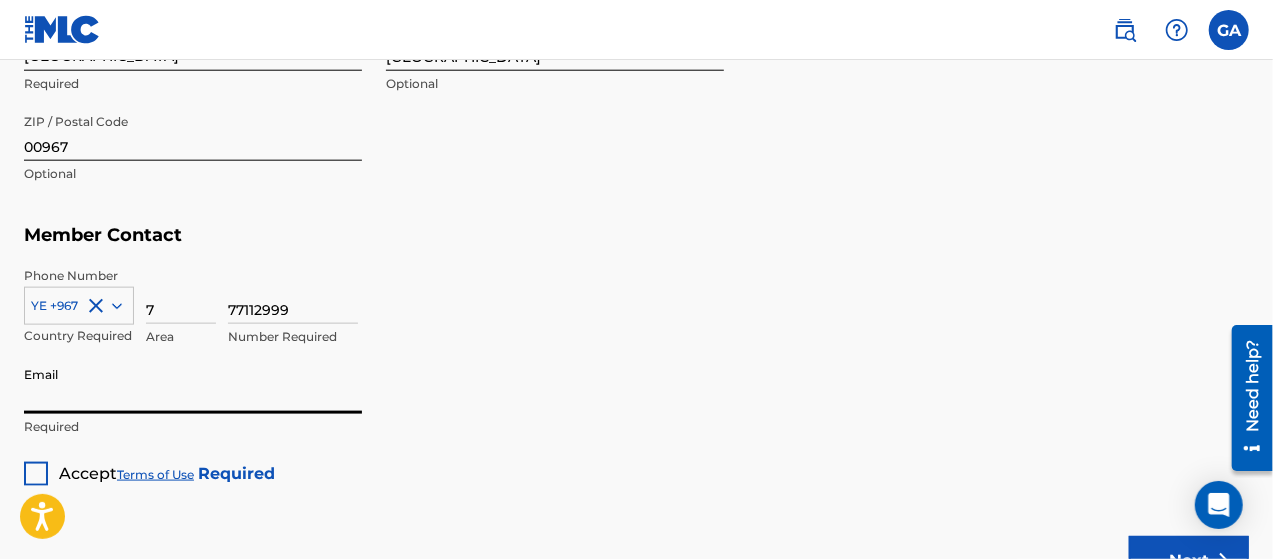 type on "[EMAIL_ADDRESS][DOMAIN_NAME]" 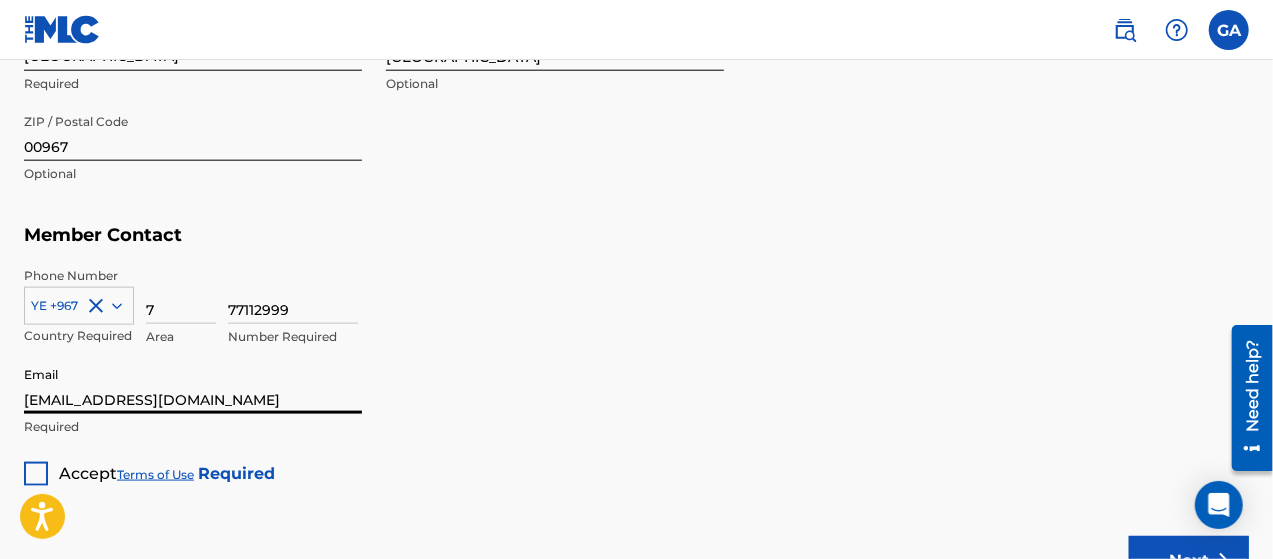 type on "[GEOGRAPHIC_DATA]" 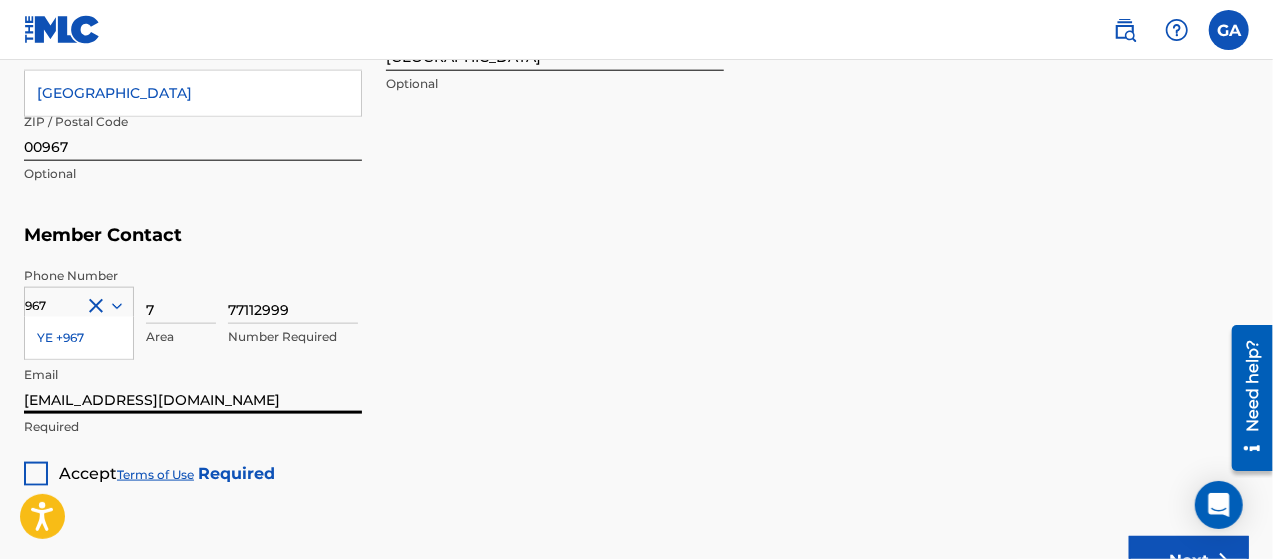 click on "77112999 Number Required" at bounding box center [738, 312] 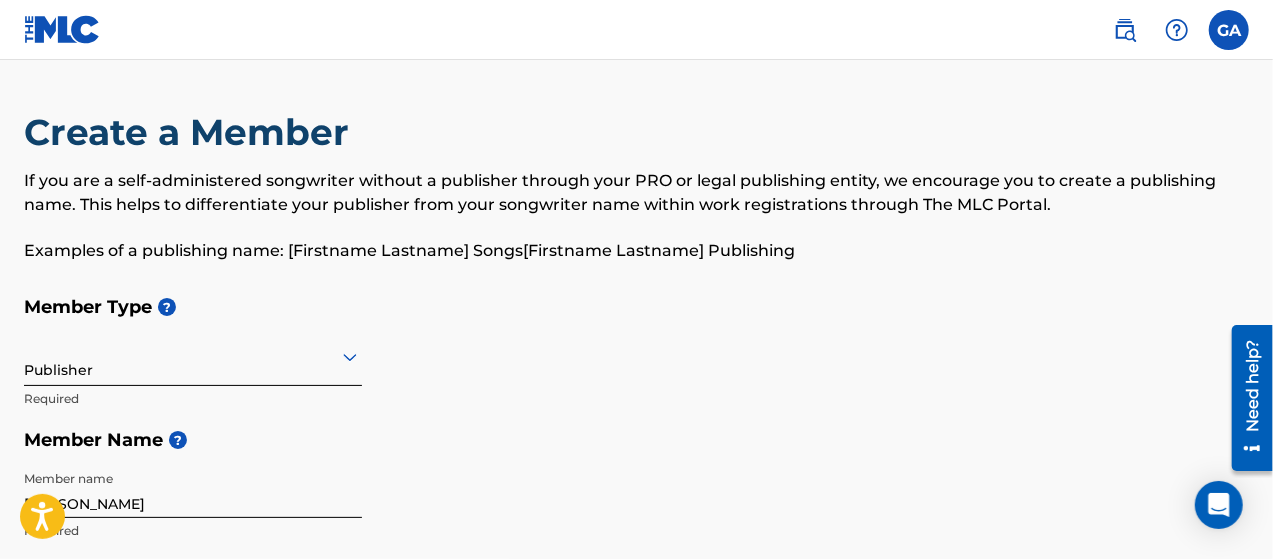 scroll, scrollTop: 500, scrollLeft: 0, axis: vertical 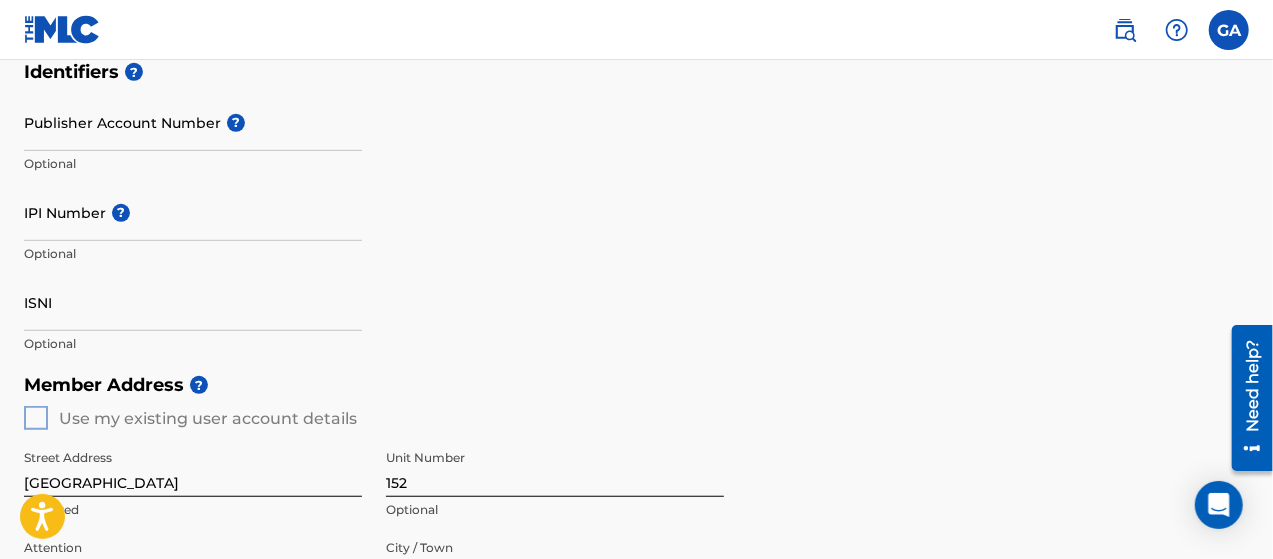 click on "IPI Number ?" at bounding box center [193, 212] 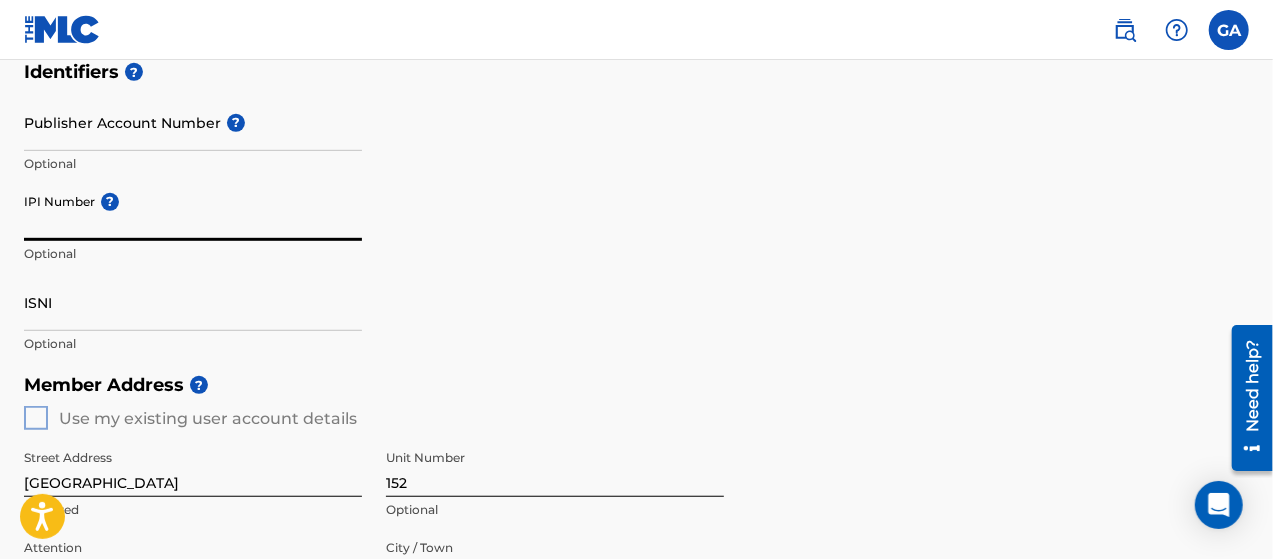 click on "Publisher Account Number ?" at bounding box center [193, 122] 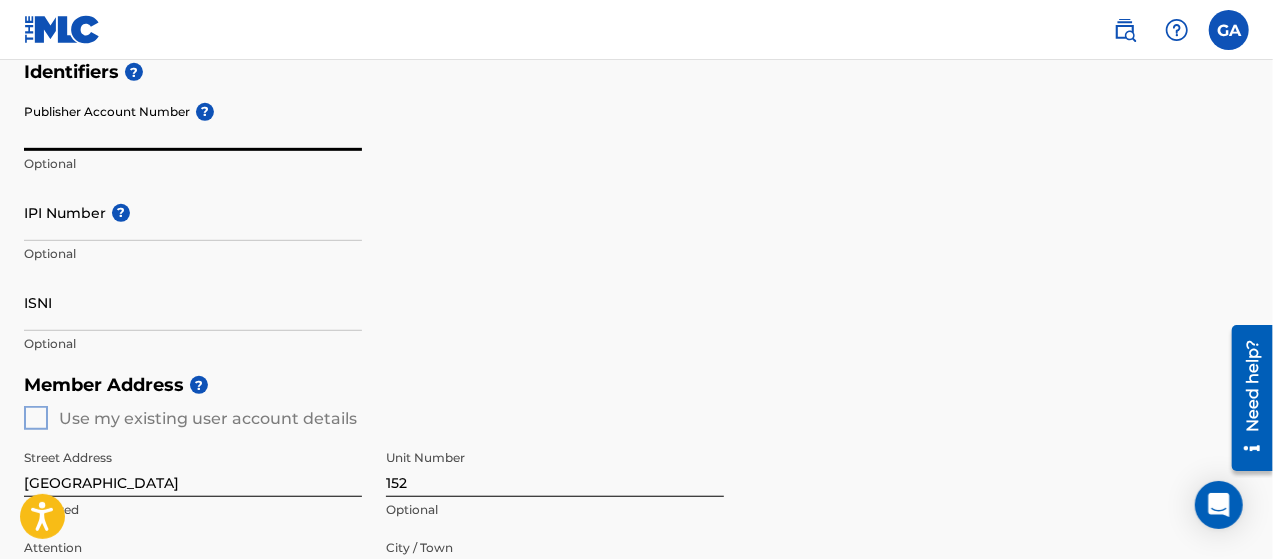 click on "Publisher Account Number ?" at bounding box center (193, 122) 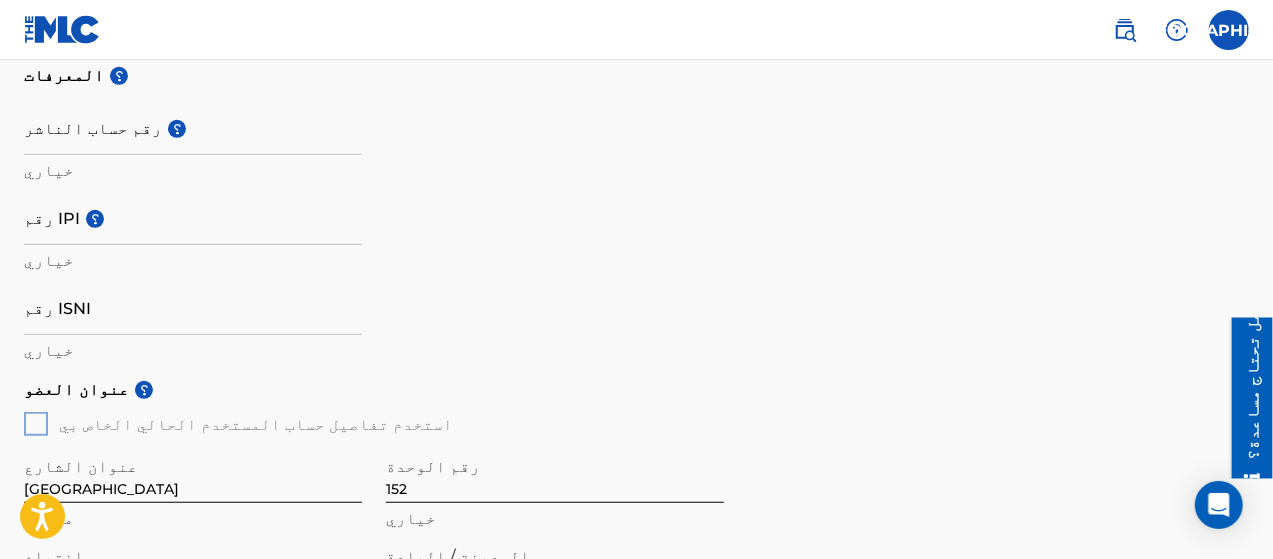 scroll, scrollTop: 502, scrollLeft: 0, axis: vertical 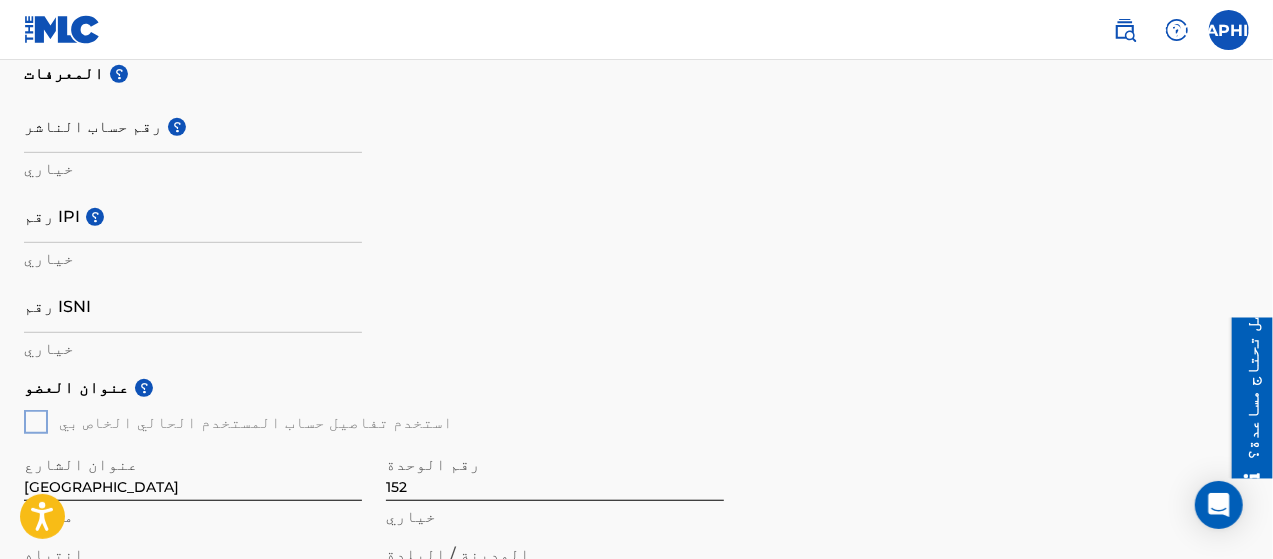 click on "رقم حساب الناشر ؟" at bounding box center [193, 124] 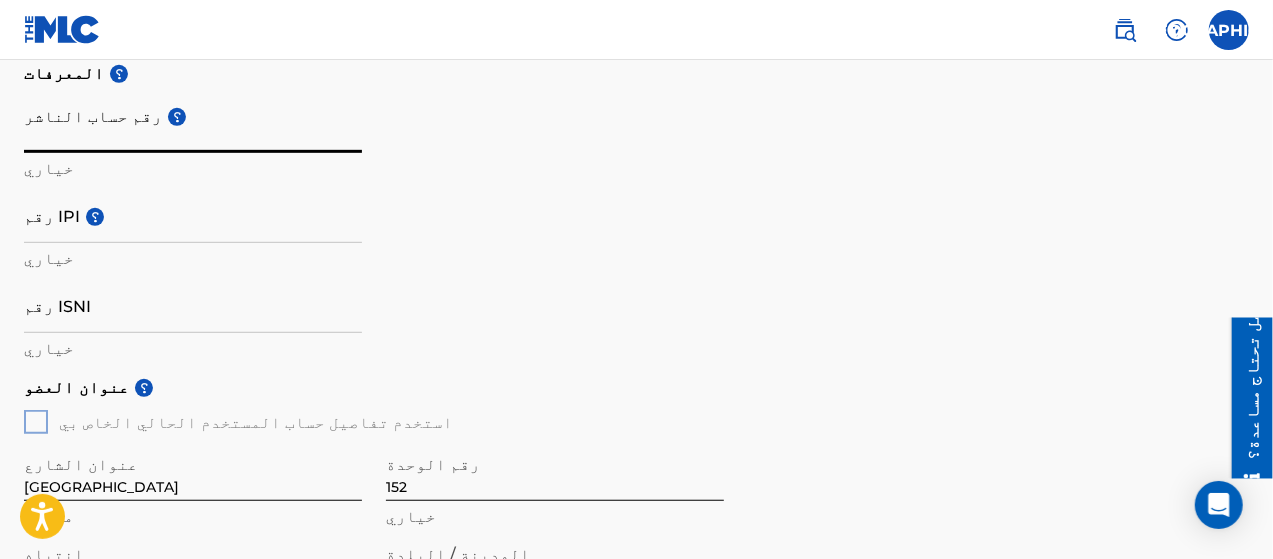 click on "رقم حساب الناشر ؟" at bounding box center [193, 124] 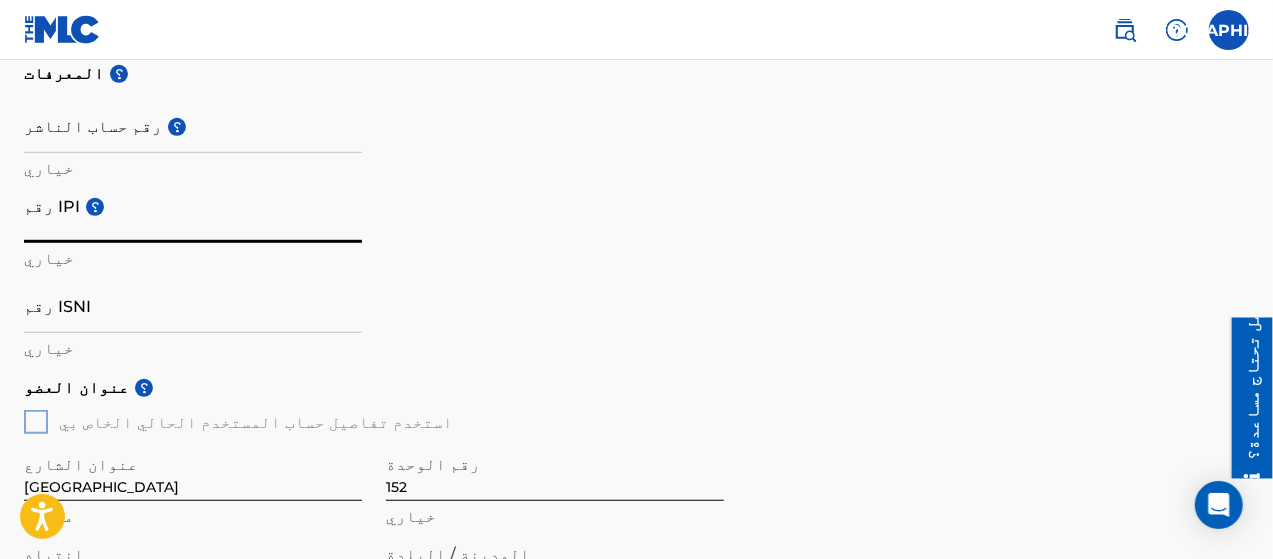 paste on "01202104635" 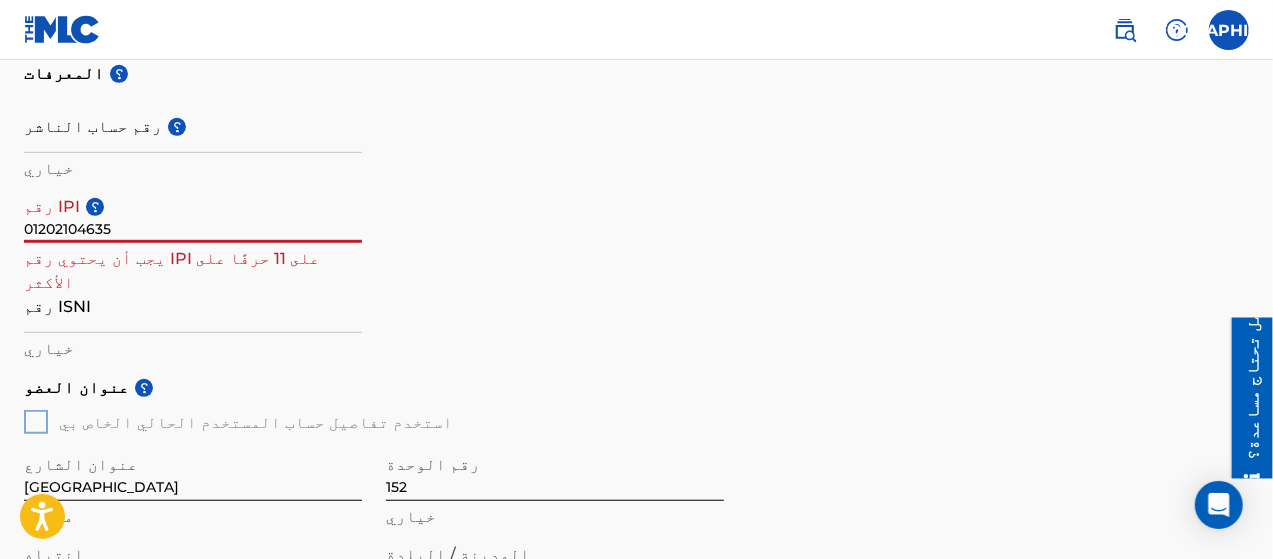 type on "01202104635" 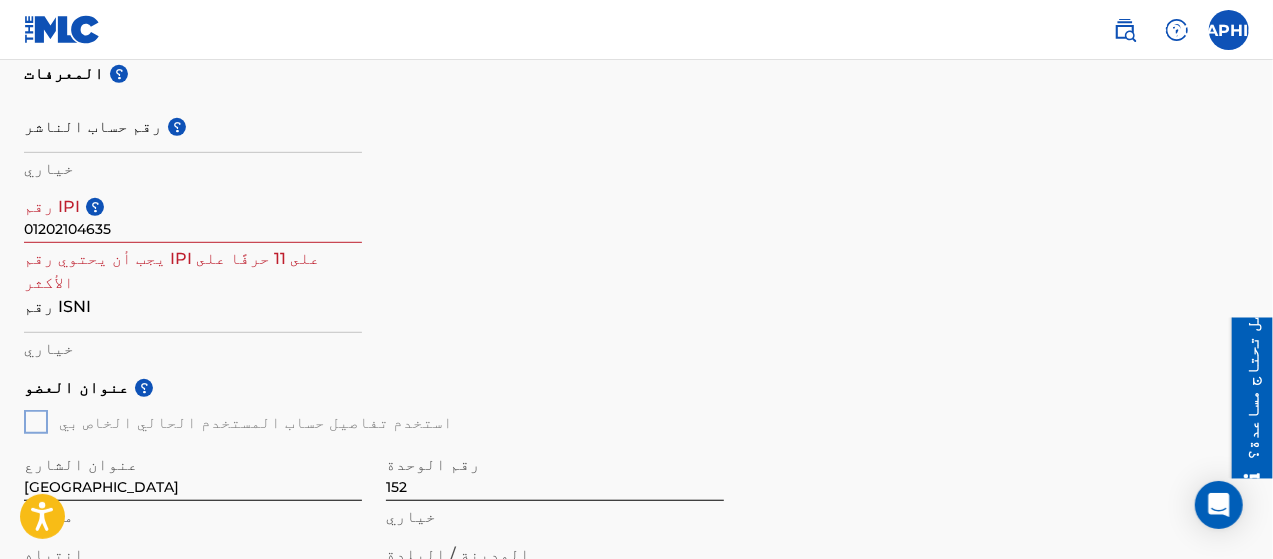 click on "01202104635" at bounding box center [193, 214] 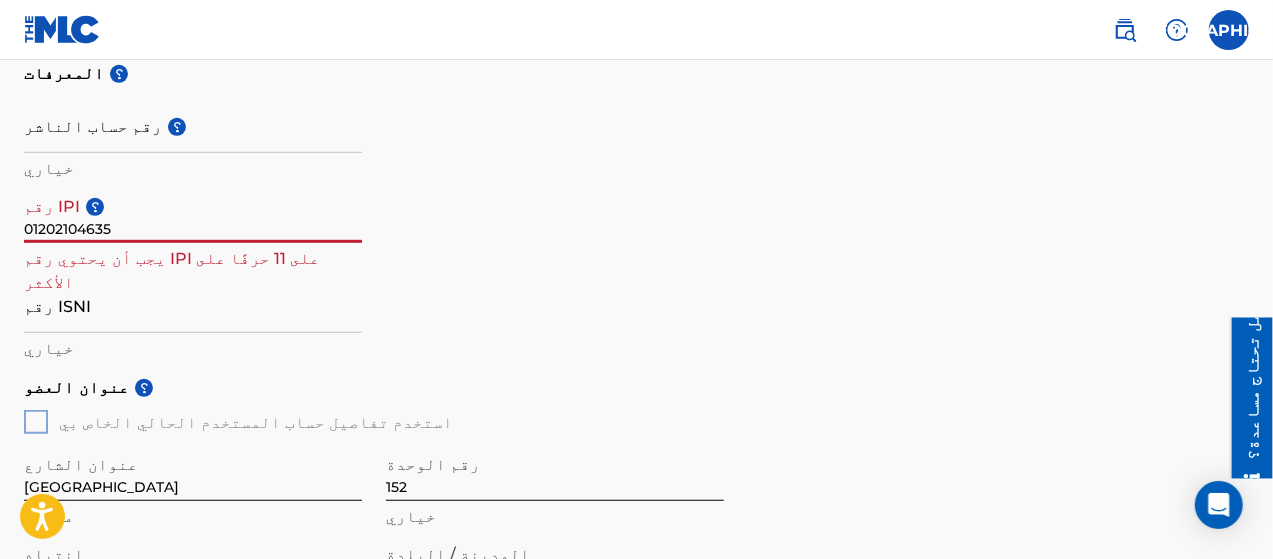 click on "01202104635" at bounding box center (193, 214) 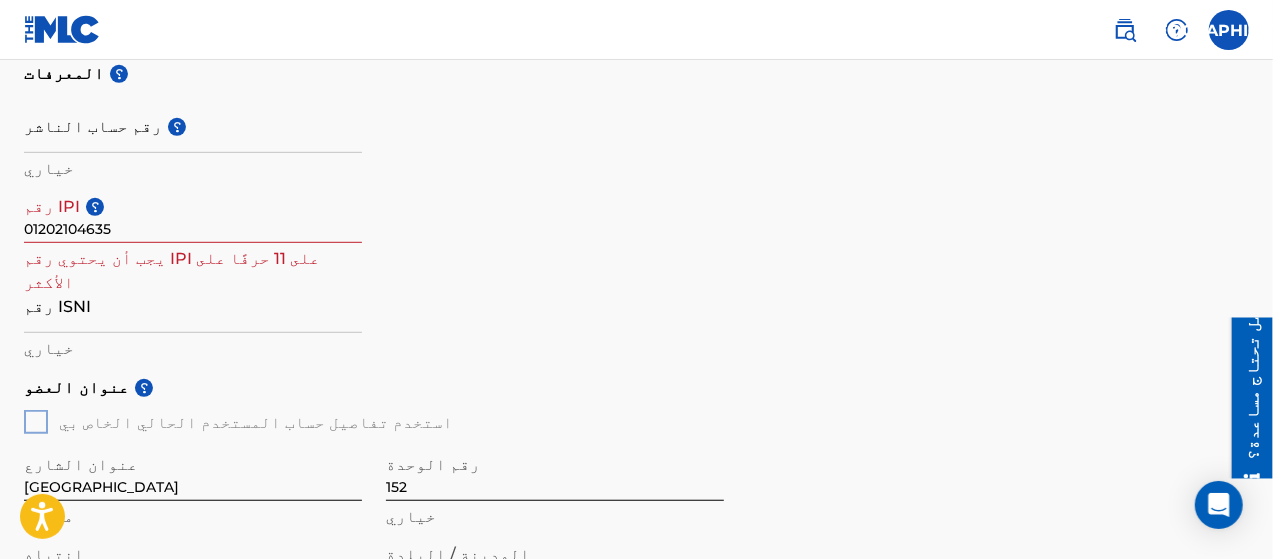 click on "رقم حساب الناشر ؟" at bounding box center [193, 124] 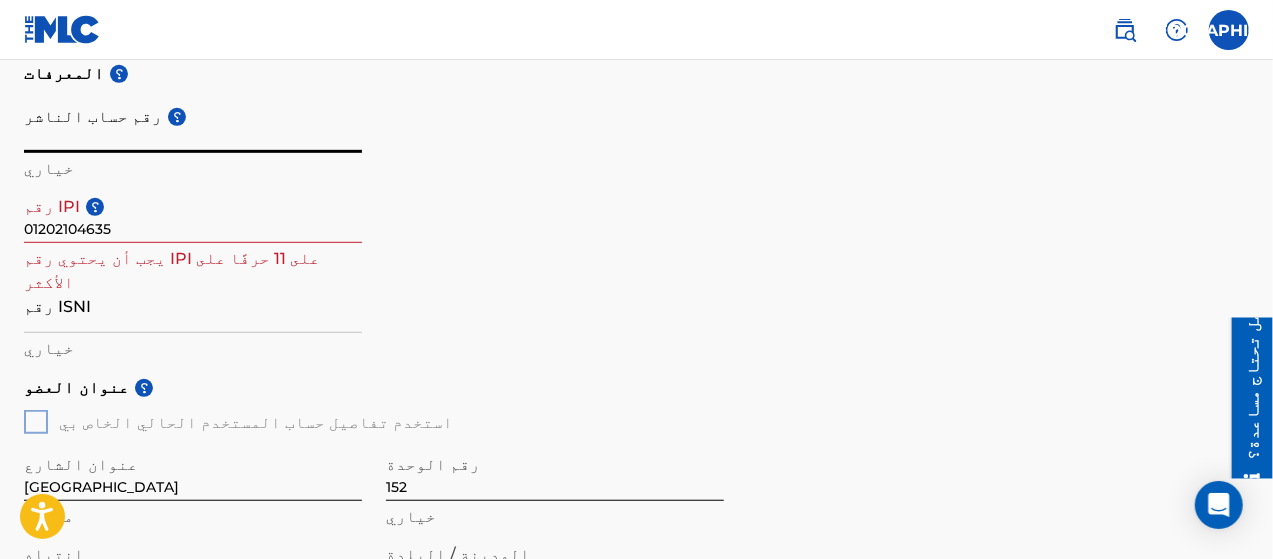paste on "01202104635" 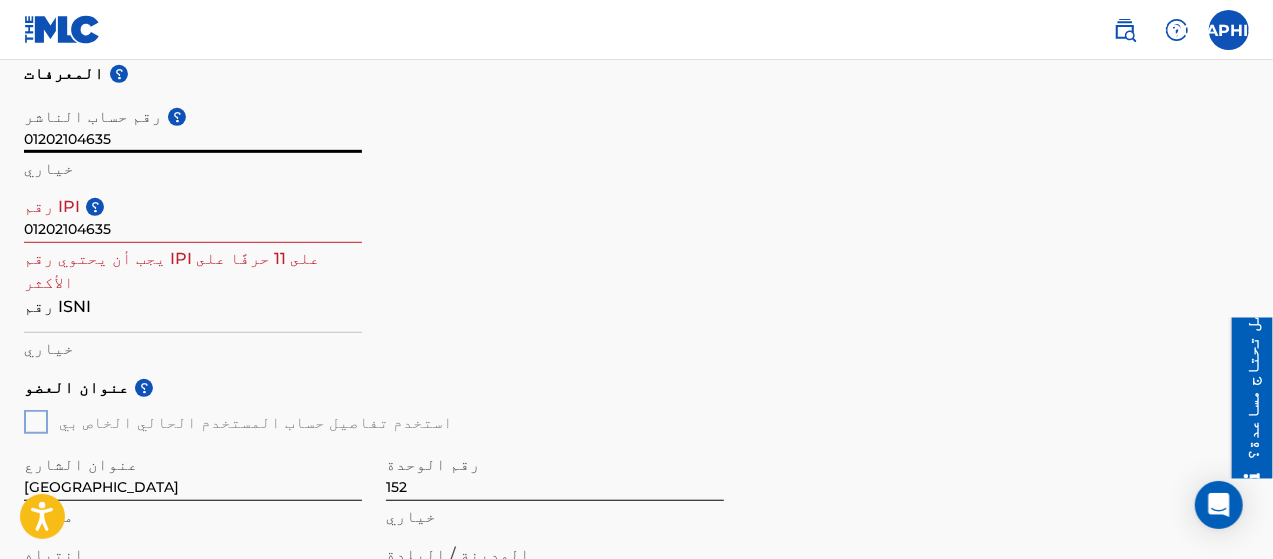 click on "المعرفات ؟ رقم حساب الناشر ؟ 01202104635 خياري رقم IPI ؟ 01202104635 يجب أن يحتوي رقم IPI على 11 حرفًا على الأكثر رقم ISNI خياري" at bounding box center (636, 209) 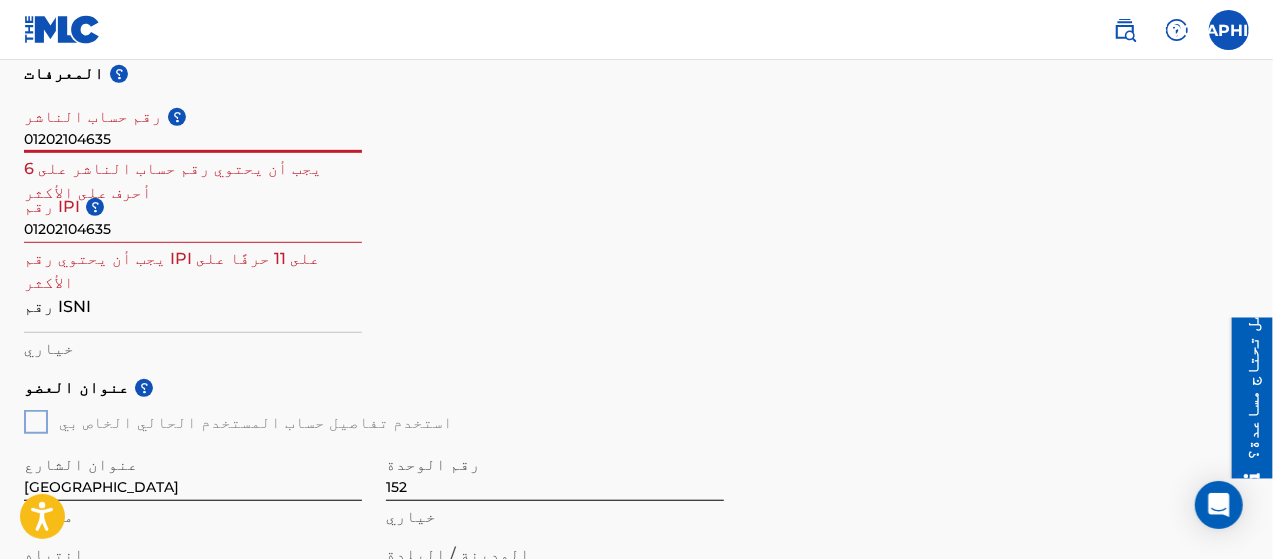 click on "01202104635" at bounding box center (193, 124) 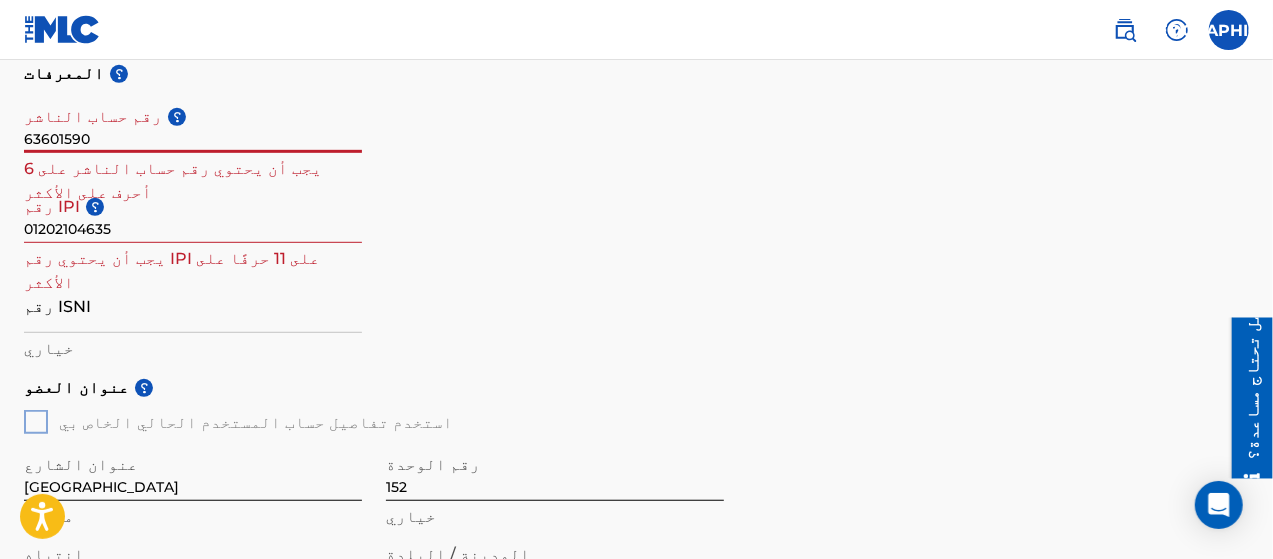 click on "المعرفات ؟ رقم حساب الناشر ؟ 63601590 يجب أن يحتوي رقم حساب الناشر على 6 أحرف على الأكثر رقم IPI ؟ 01202104635 يجب أن يحتوي رقم IPI على 11 حرفًا على الأكثر رقم ISNI خياري" at bounding box center [636, 209] 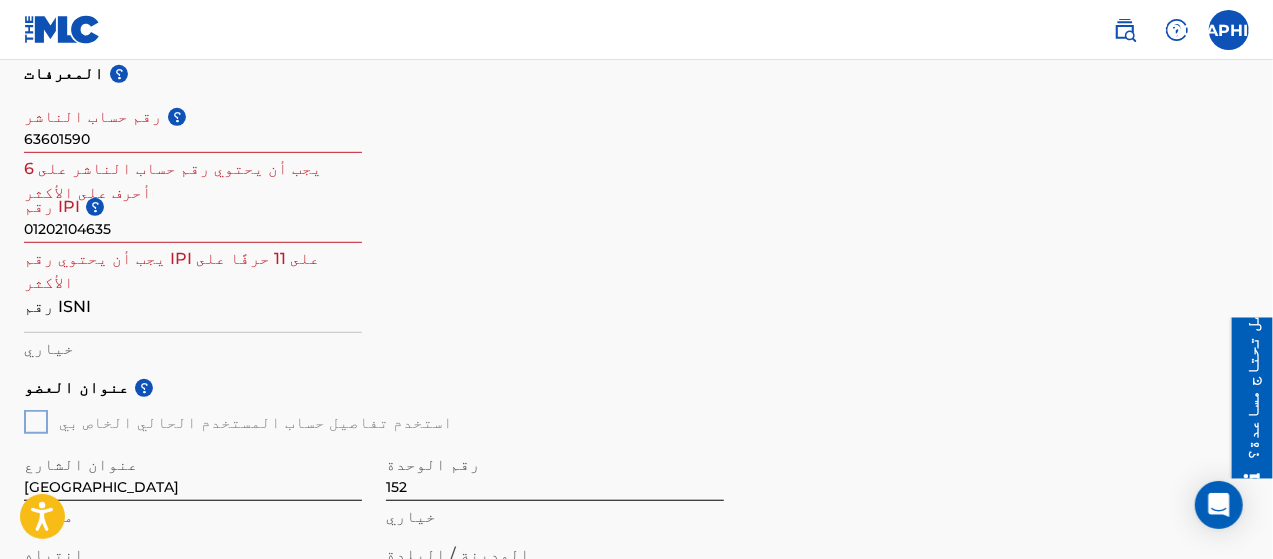 click on "63601590" at bounding box center (193, 124) 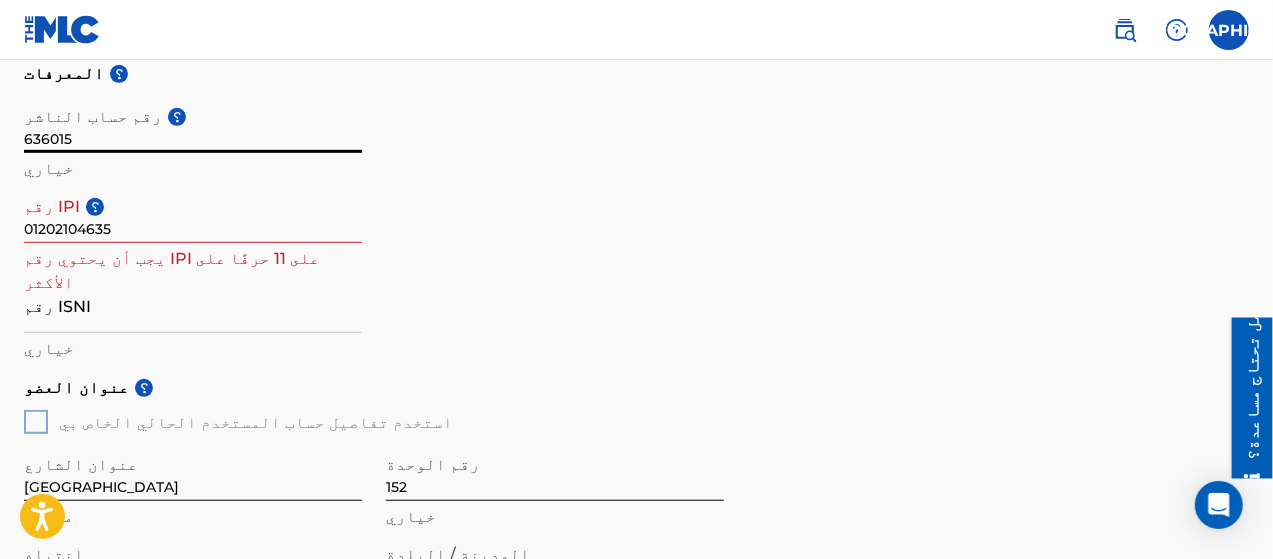 type on "636015" 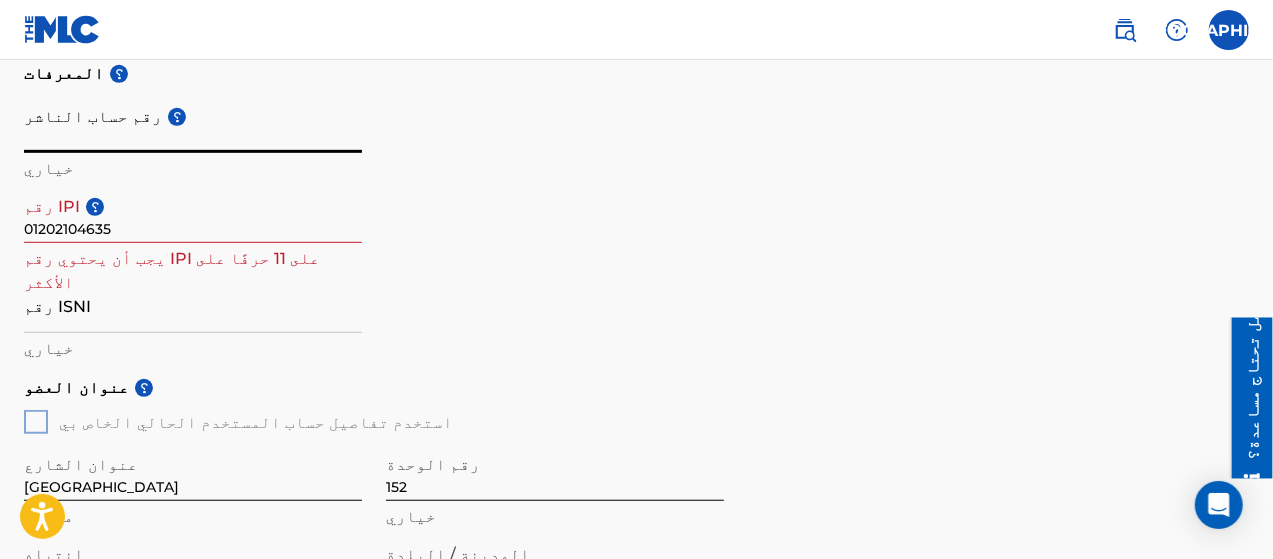 type 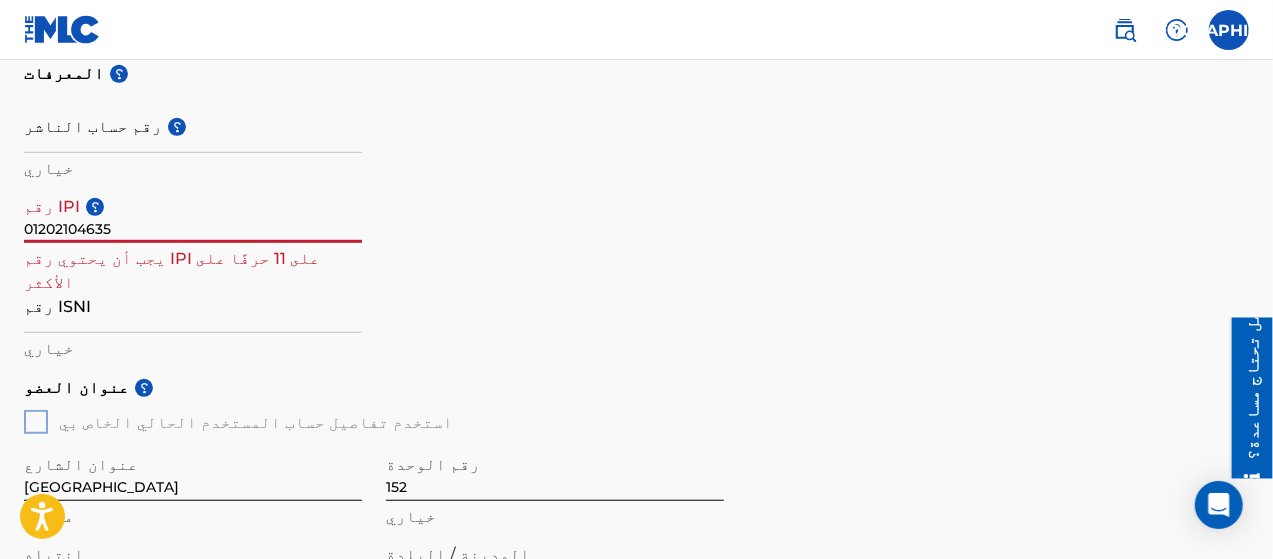 click on "01202104635" at bounding box center [193, 214] 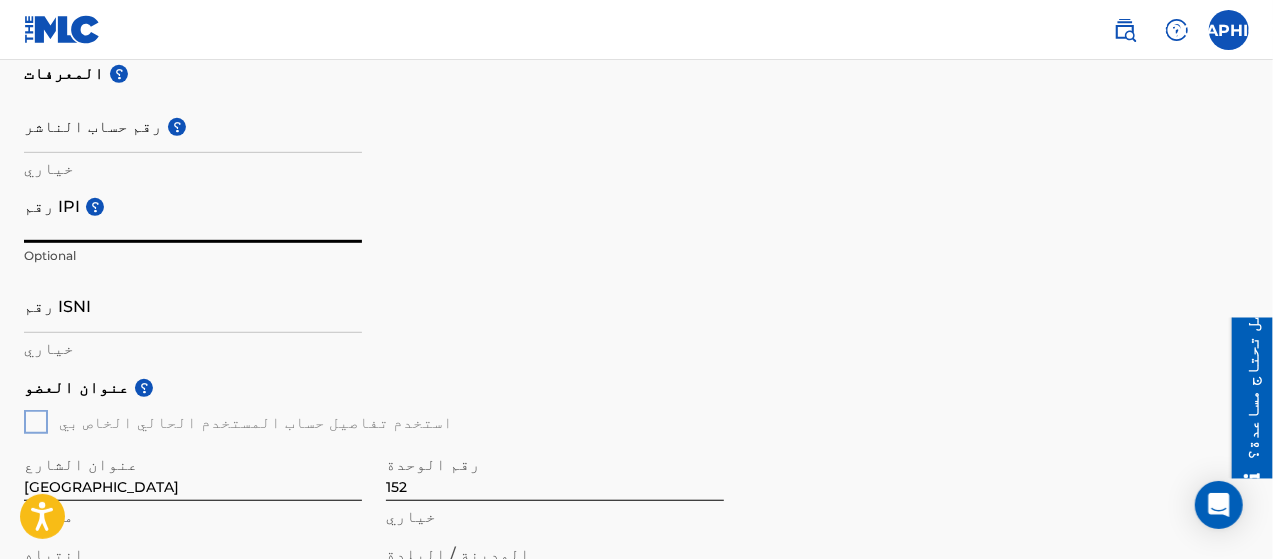 type 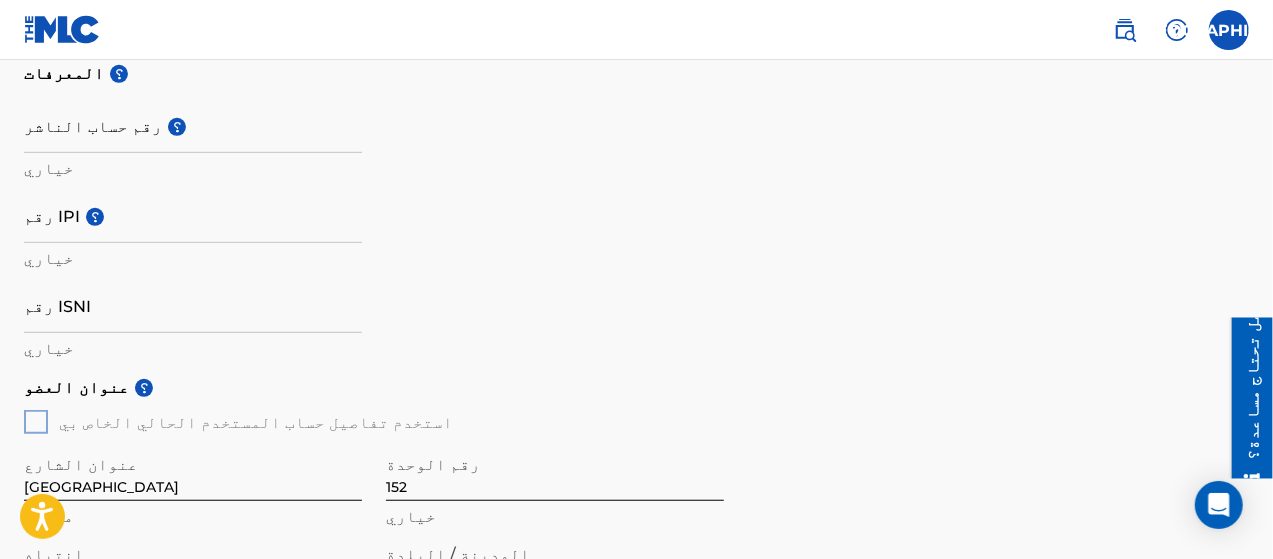 click on "المعرفات ؟ رقم حساب الناشر ؟ خياري رقم IPI ؟ خياري رقم ISNI خياري" at bounding box center [636, 209] 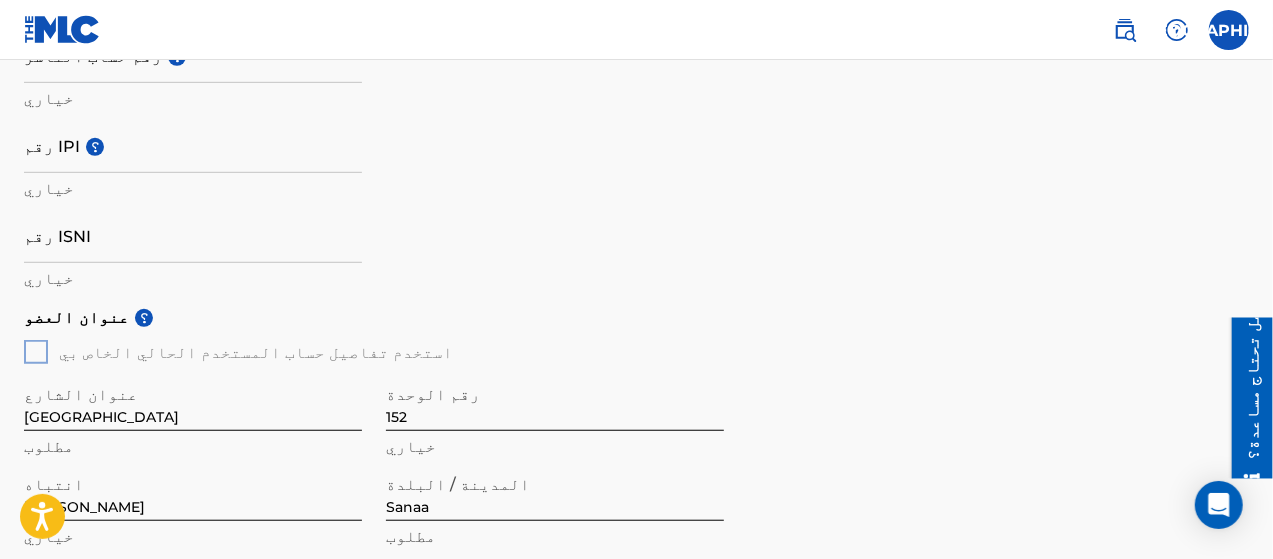 scroll, scrollTop: 602, scrollLeft: 0, axis: vertical 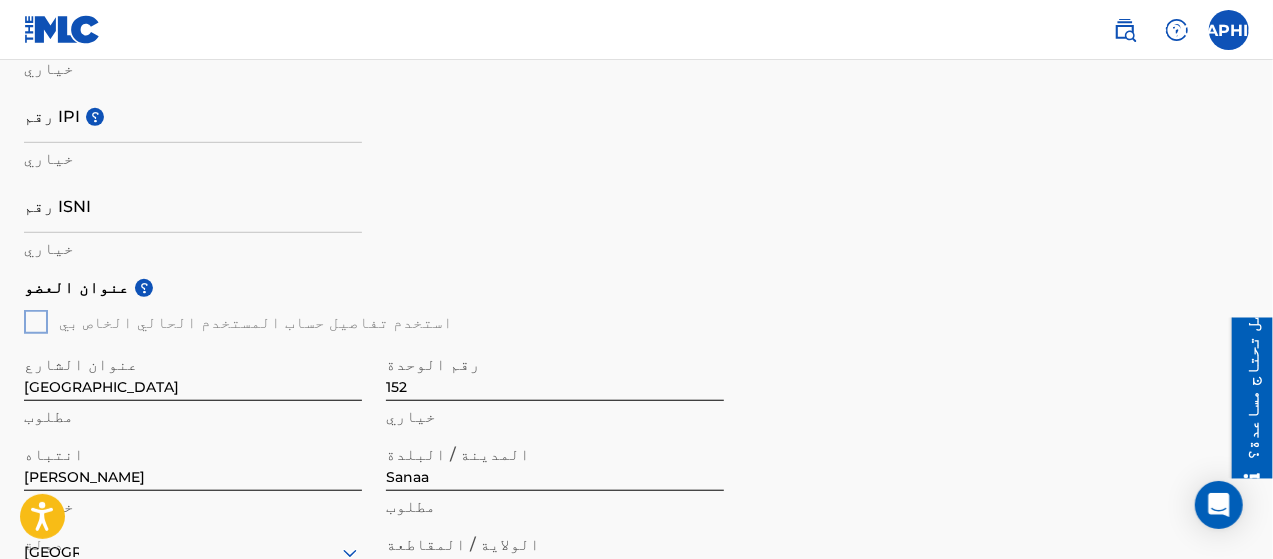 click on "عنوان العضو ؟ استخدم تفاصيل حساب المستخدم الحالي الخاص بي عنوان الشارع SANAA STREET مطلوب رقم الوحدة 152 خياري انتباه GHALLAB ABDULAZIZ خياري المدينة / البلدة [GEOGRAPHIC_DATA] مطلوب دولة [GEOGRAPHIC_DATA] اليمن مطلوب الولاية / المقاطعة yemen خياري الرمز البريدي / الرمز البريدي 00967 خياري" at bounding box center [636, 495] 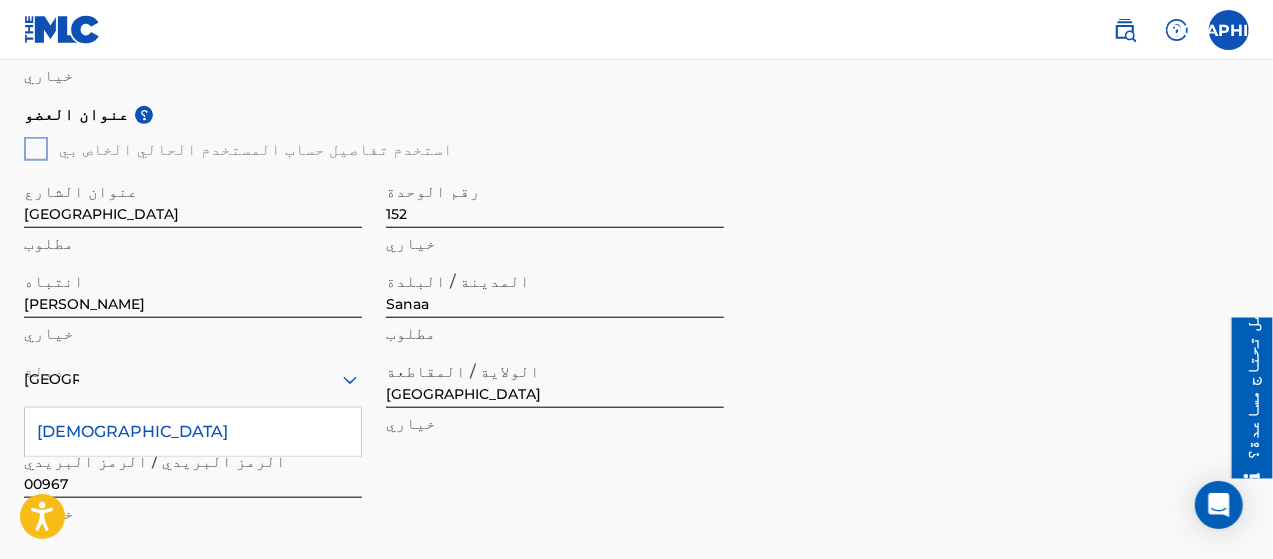 scroll, scrollTop: 902, scrollLeft: 0, axis: vertical 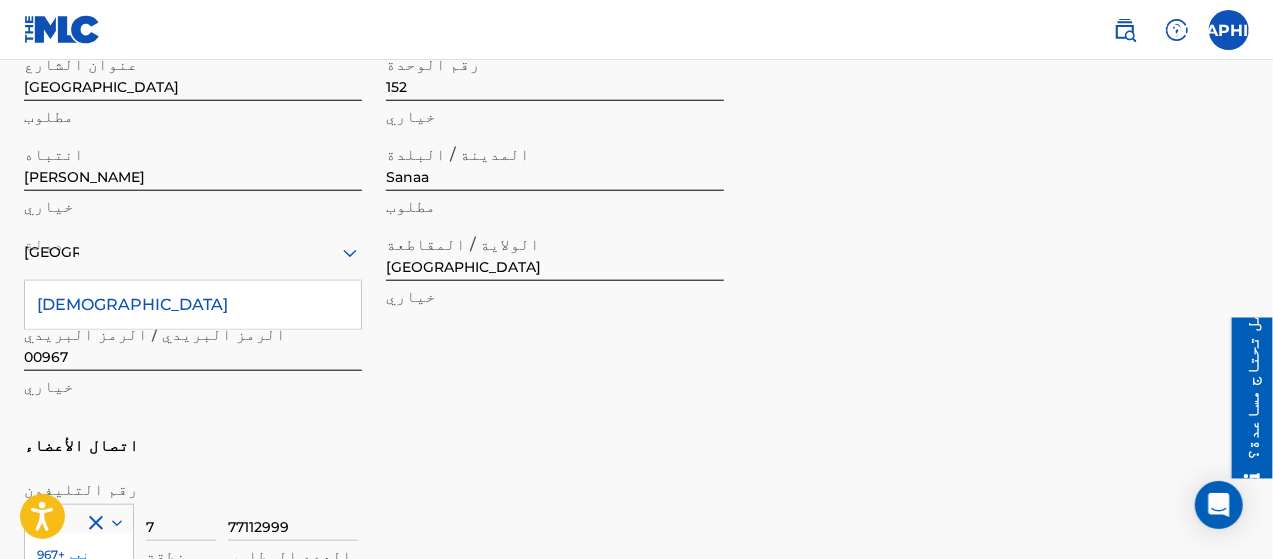 click on "[DEMOGRAPHIC_DATA]" at bounding box center (193, 305) 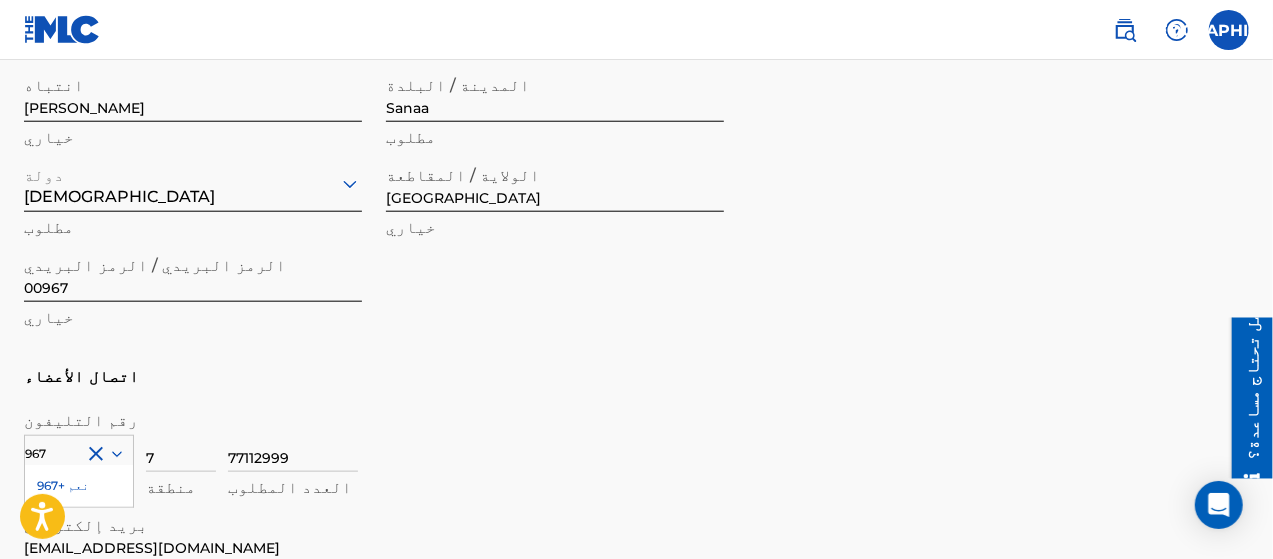 scroll, scrollTop: 1002, scrollLeft: 0, axis: vertical 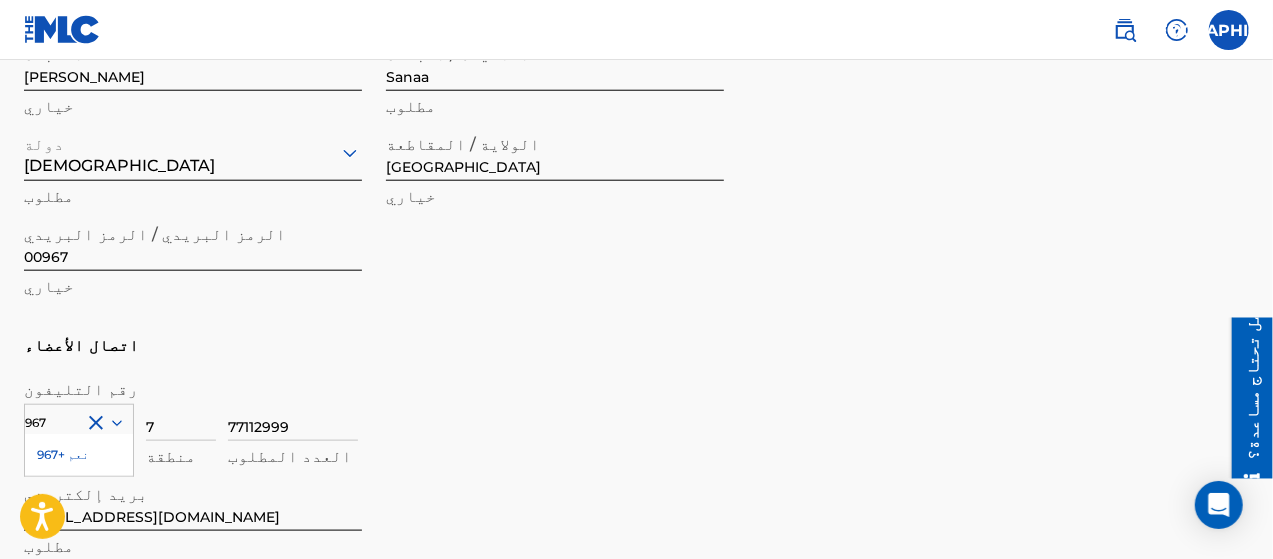 click on "نعم +967" at bounding box center [63, 454] 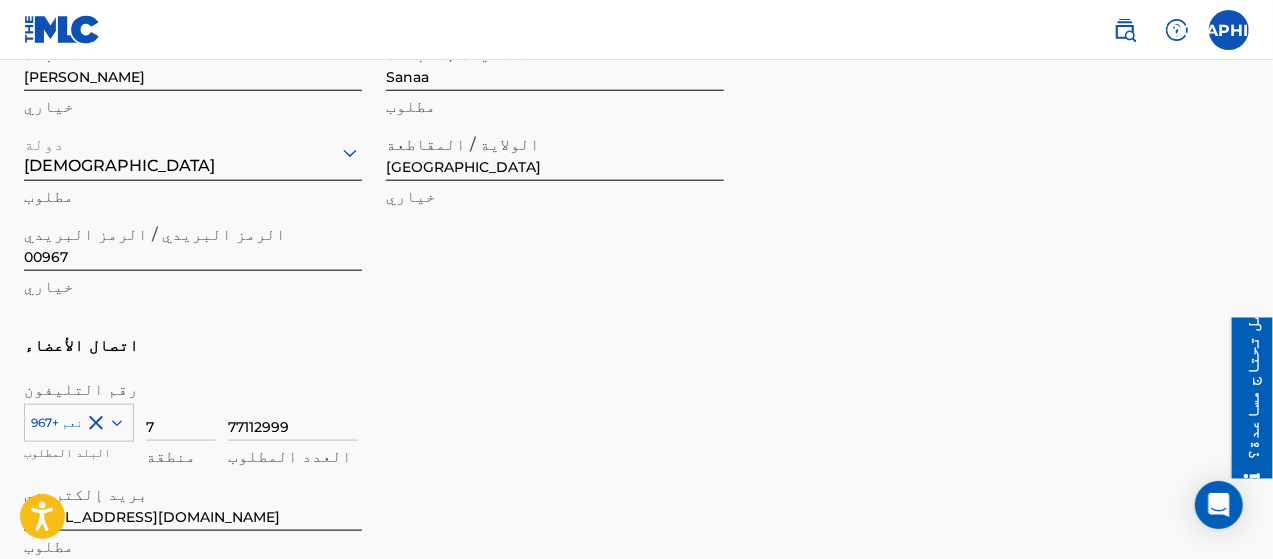 scroll, scrollTop: 1202, scrollLeft: 0, axis: vertical 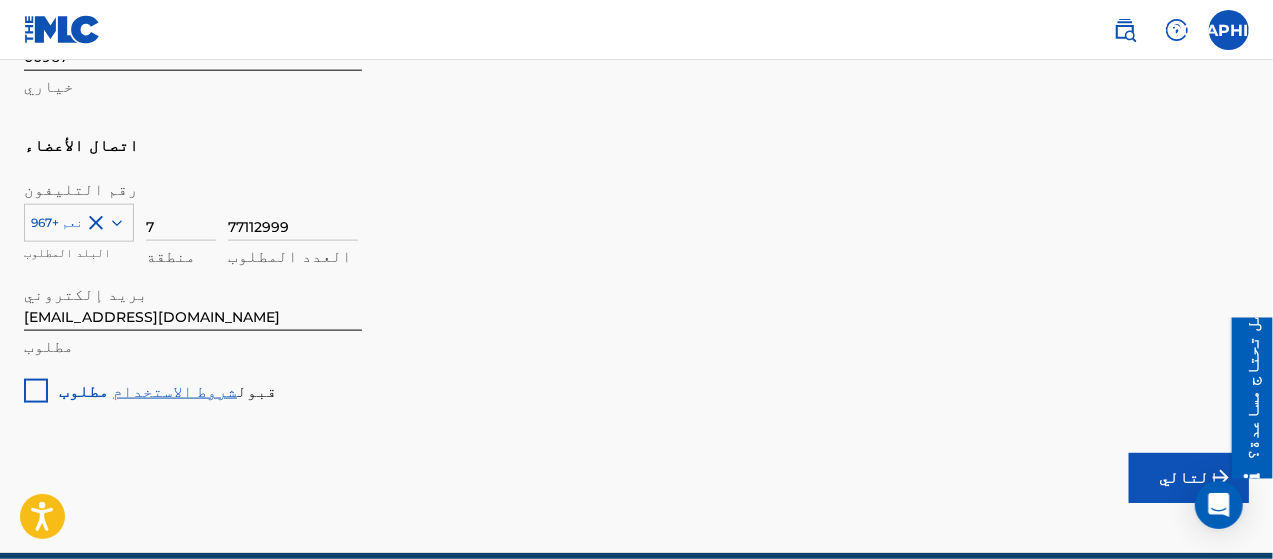 click at bounding box center (36, 391) 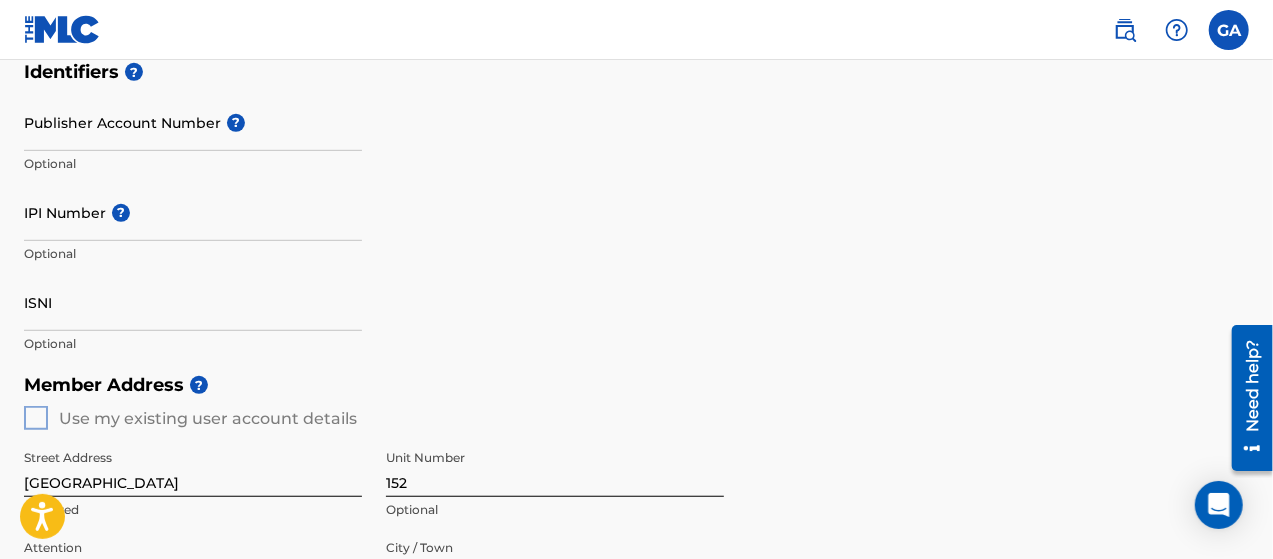 scroll, scrollTop: 0, scrollLeft: 0, axis: both 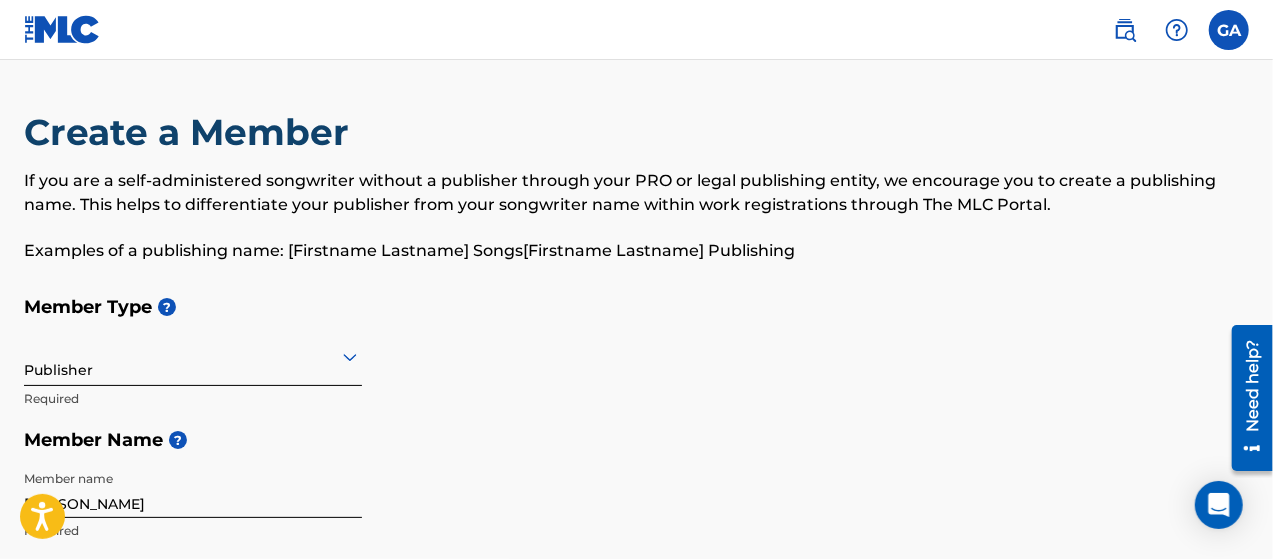 click on "Examples of a publishing name: [Firstname Lastname] Songs[Firstname Lastname] Publishing" at bounding box center [636, 251] 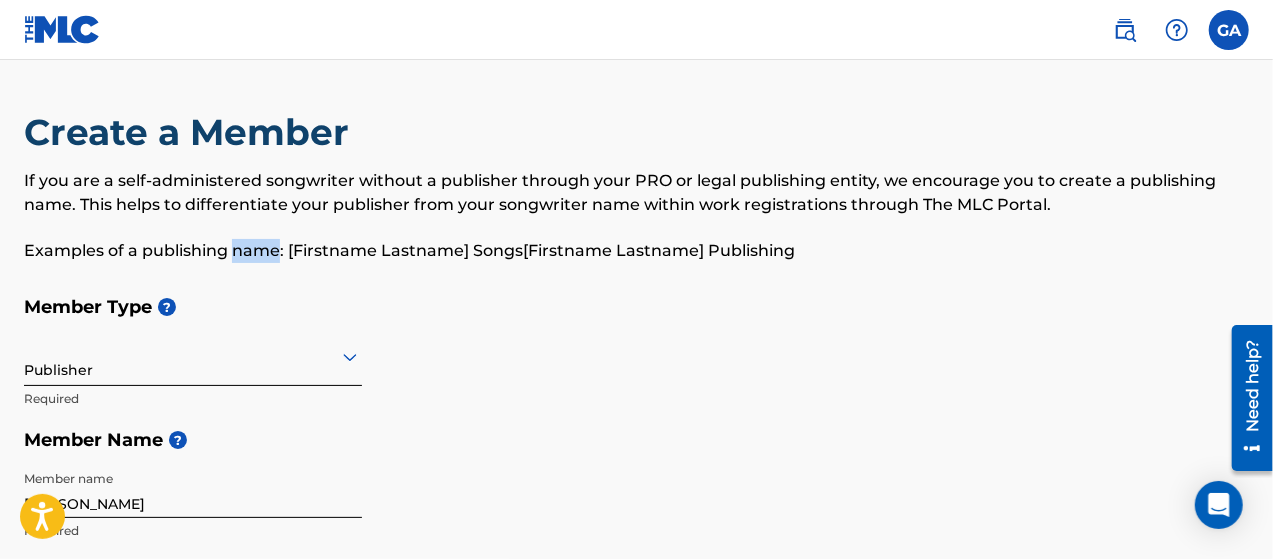 click on "Examples of a publishing name: [Firstname Lastname] Songs[Firstname Lastname] Publishing" at bounding box center [636, 251] 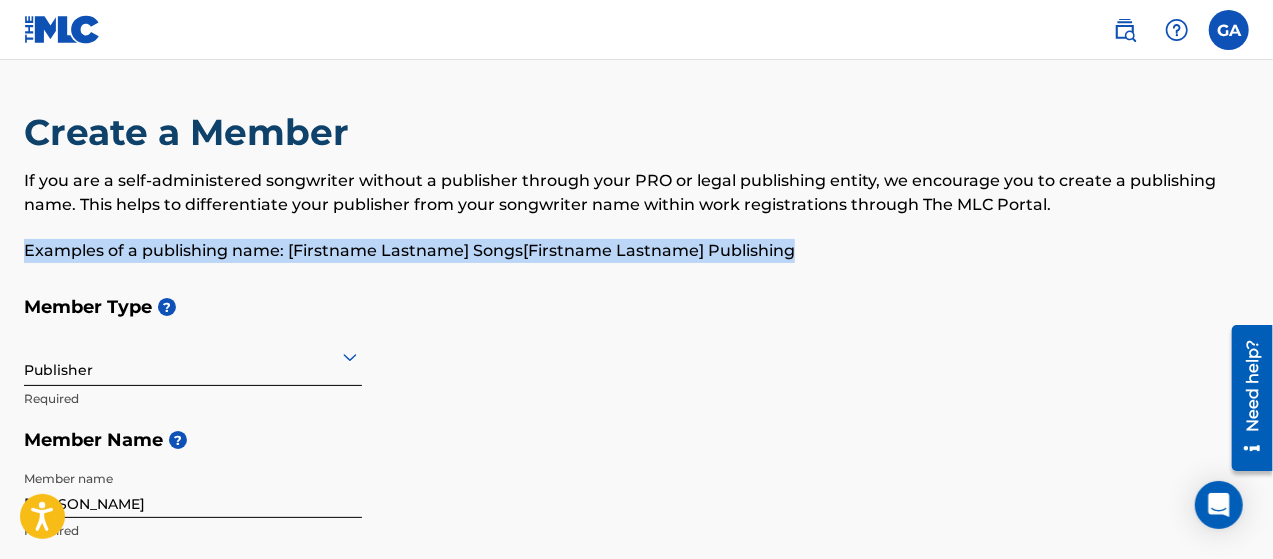 click on "Examples of a publishing name: [Firstname Lastname] Songs[Firstname Lastname] Publishing" at bounding box center (636, 251) 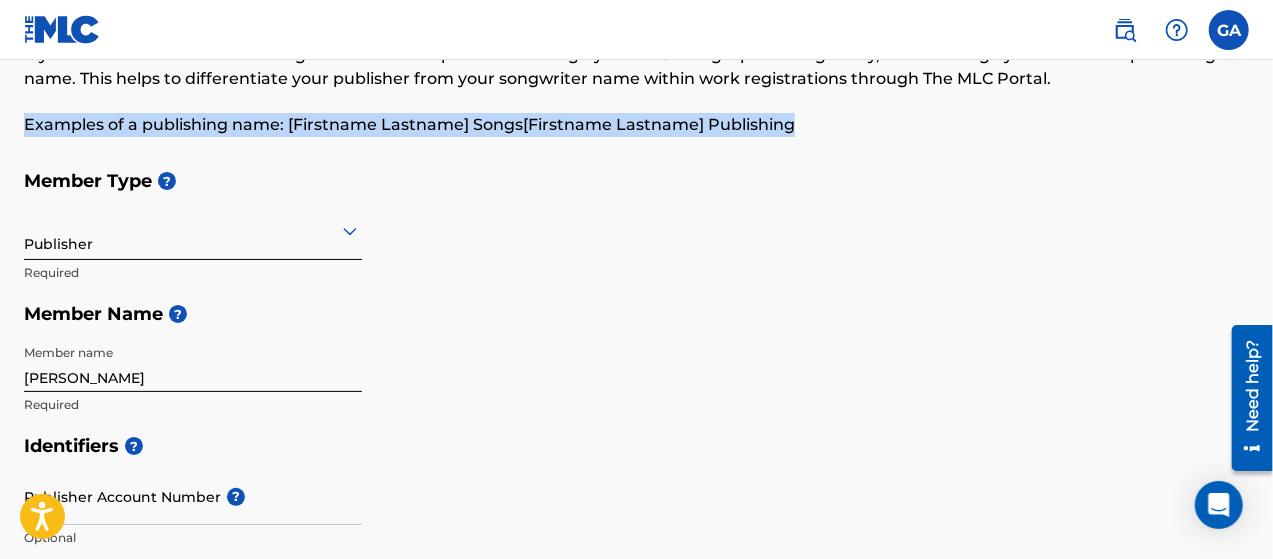 scroll, scrollTop: 200, scrollLeft: 0, axis: vertical 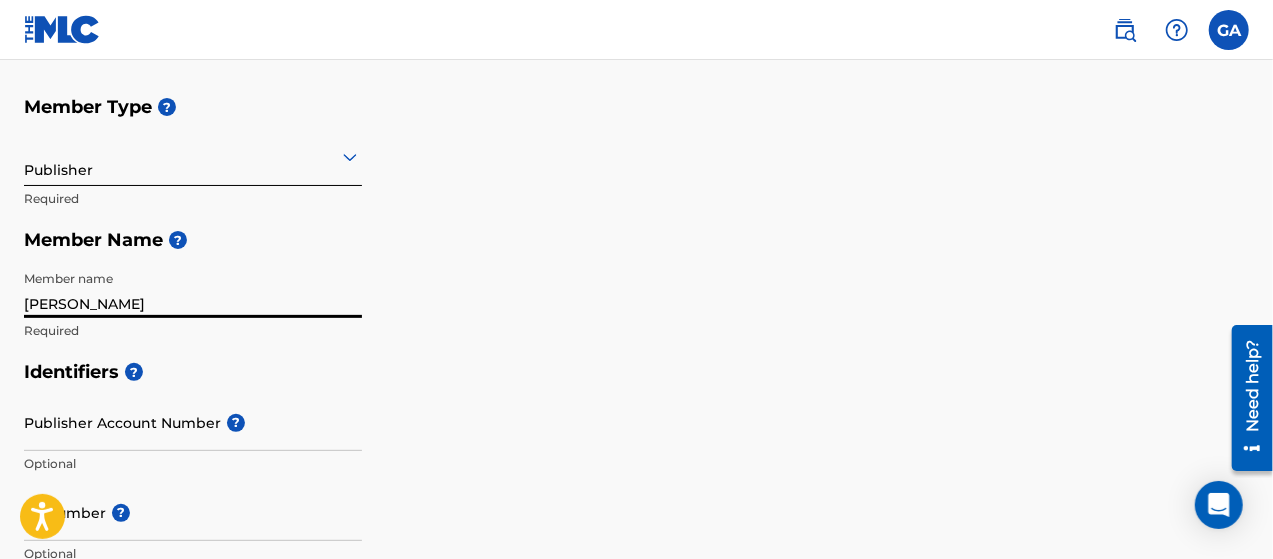 drag, startPoint x: 178, startPoint y: 305, endPoint x: 94, endPoint y: 321, distance: 85.51023 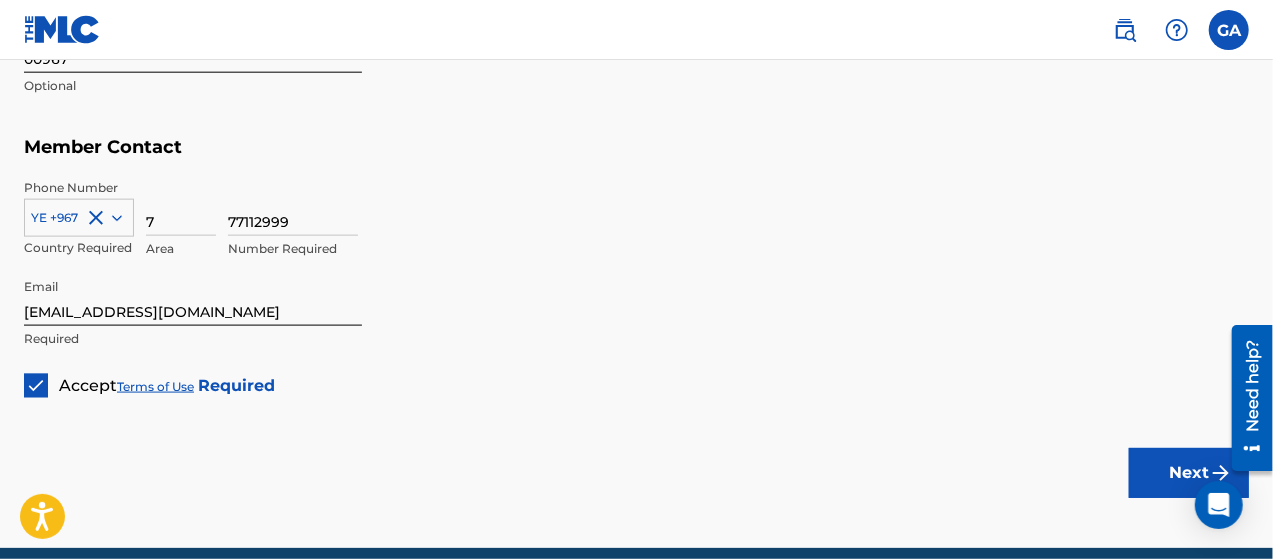 scroll, scrollTop: 1278, scrollLeft: 0, axis: vertical 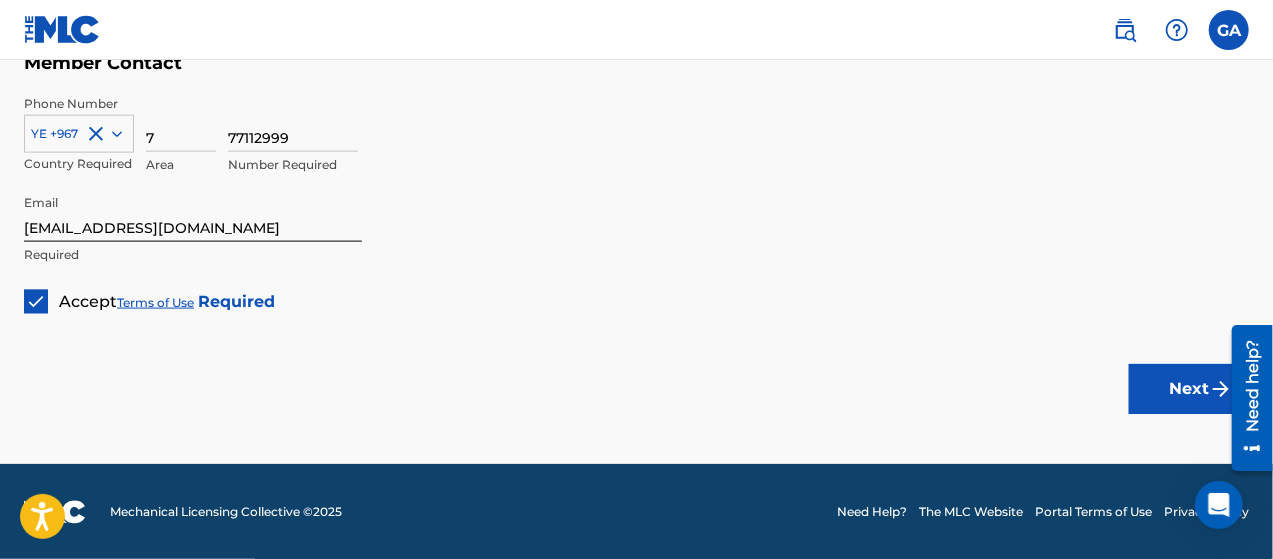 click on "Next" at bounding box center [1189, 389] 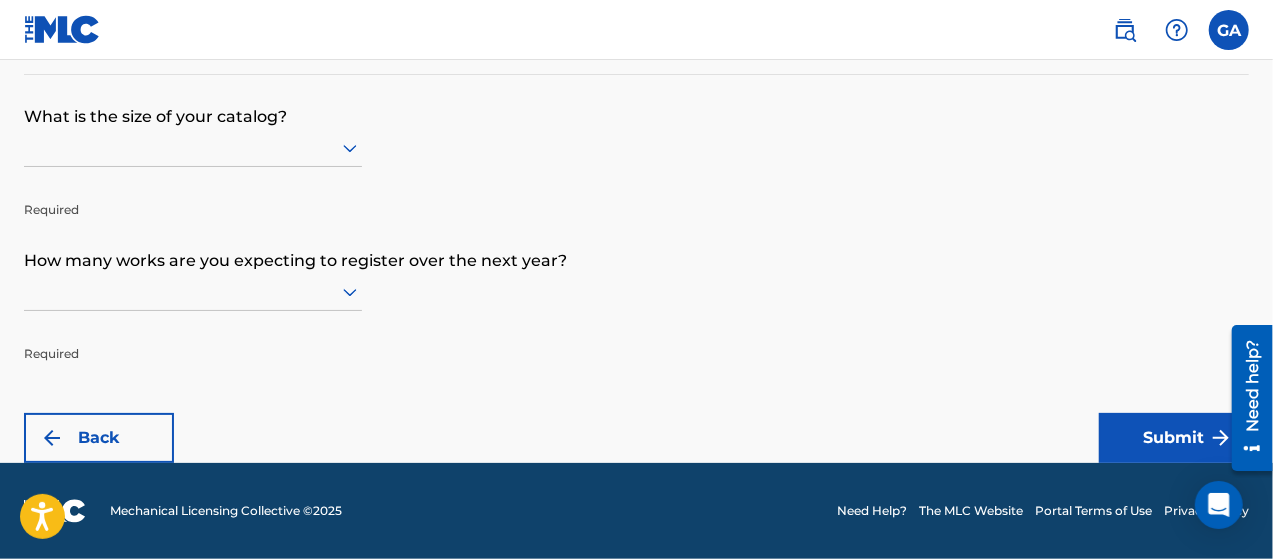scroll, scrollTop: 0, scrollLeft: 0, axis: both 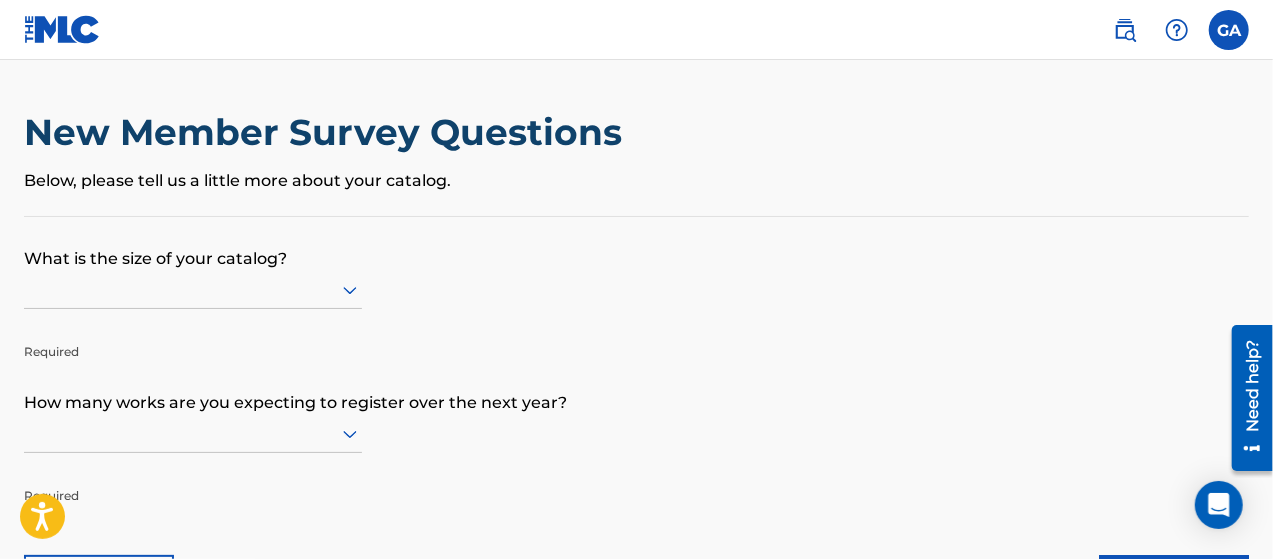 click at bounding box center [193, 290] 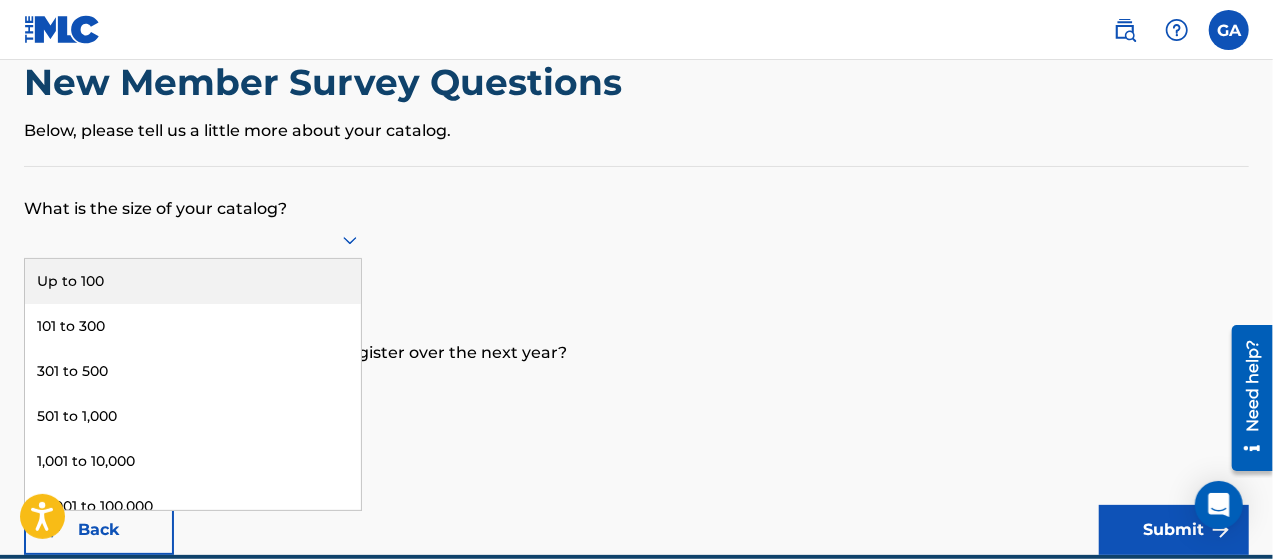 scroll, scrollTop: 50, scrollLeft: 0, axis: vertical 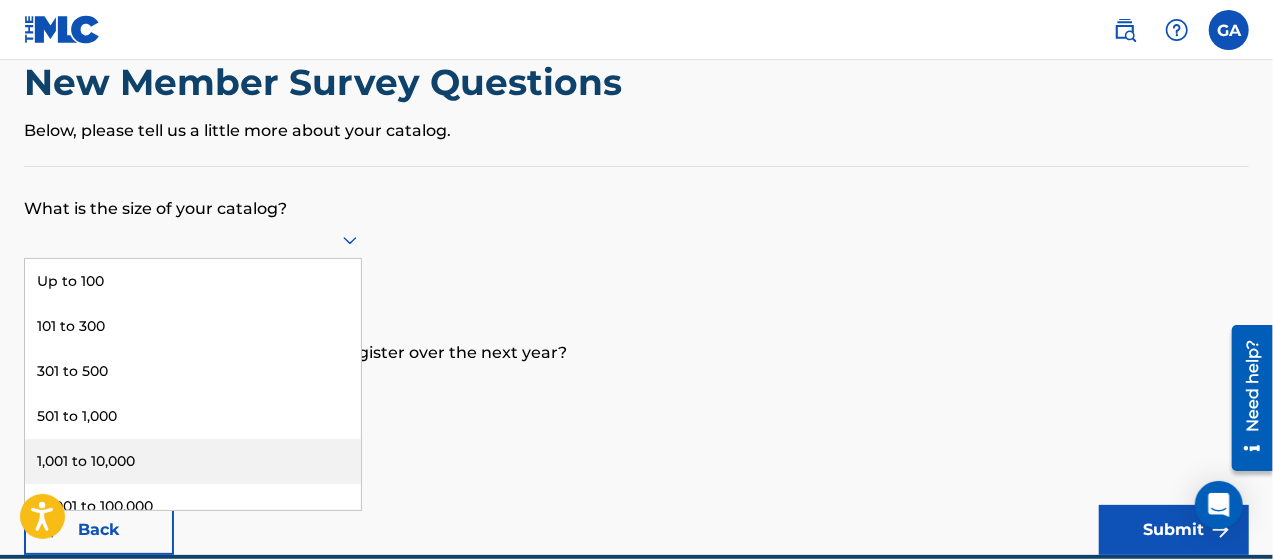 click on "1,001 to 10,000" at bounding box center [193, 461] 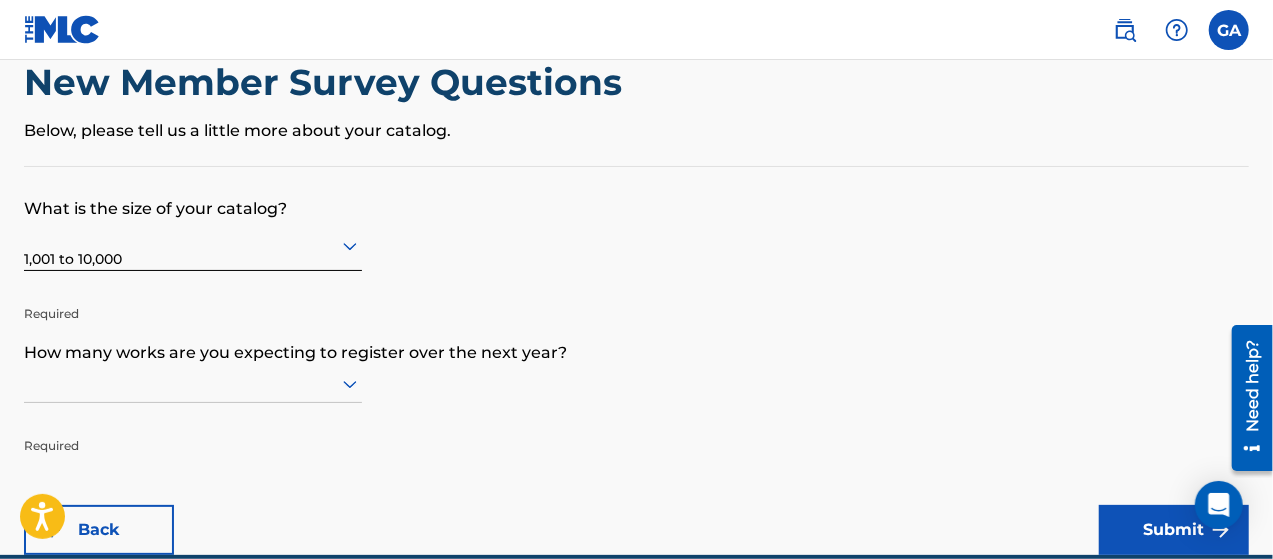click at bounding box center (193, 384) 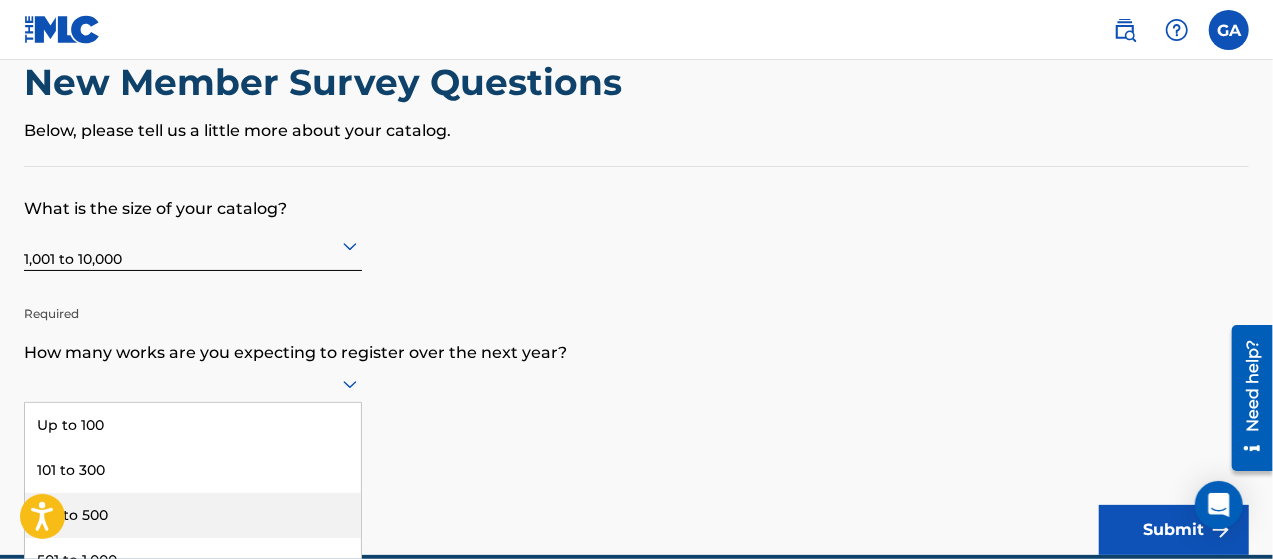 scroll, scrollTop: 194, scrollLeft: 0, axis: vertical 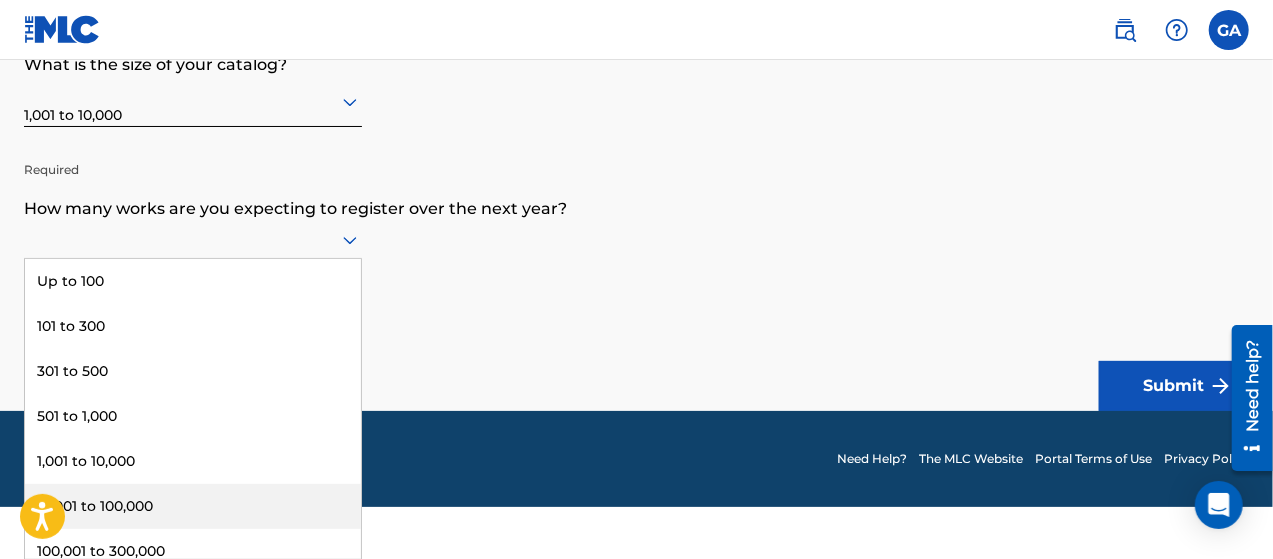 click on "10,001 to 100,000" at bounding box center [193, 506] 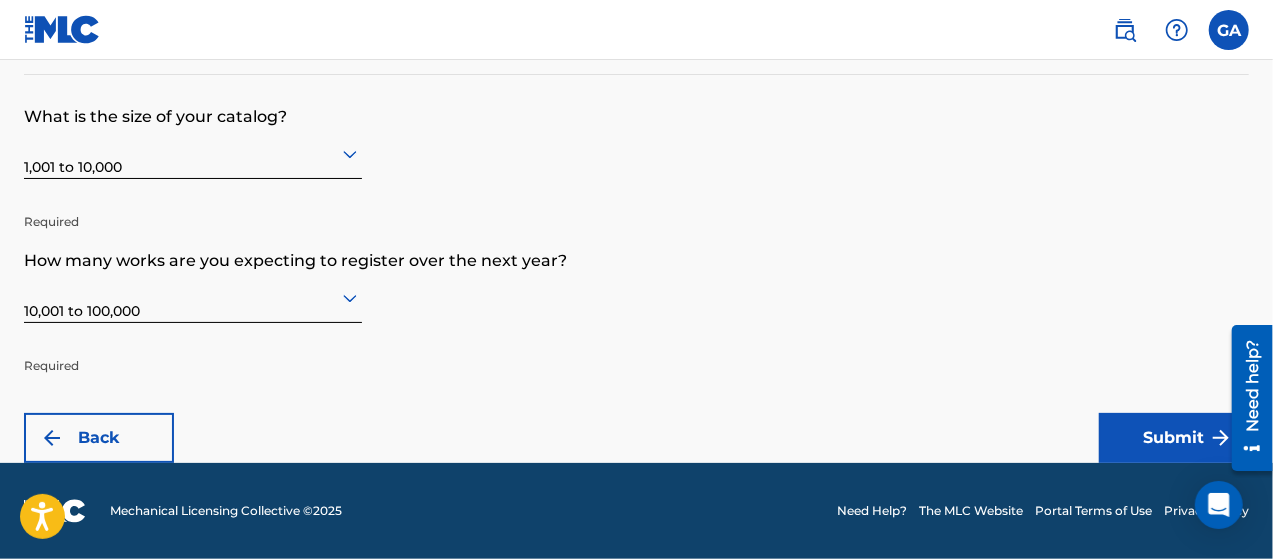 scroll, scrollTop: 141, scrollLeft: 0, axis: vertical 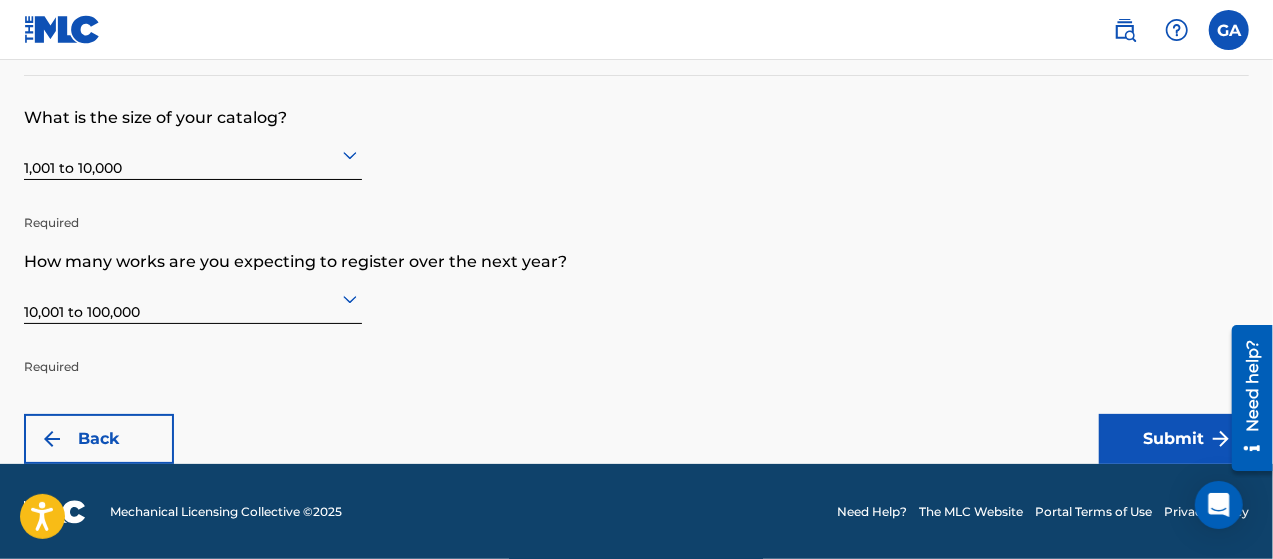 click on "Submit" at bounding box center (1174, 439) 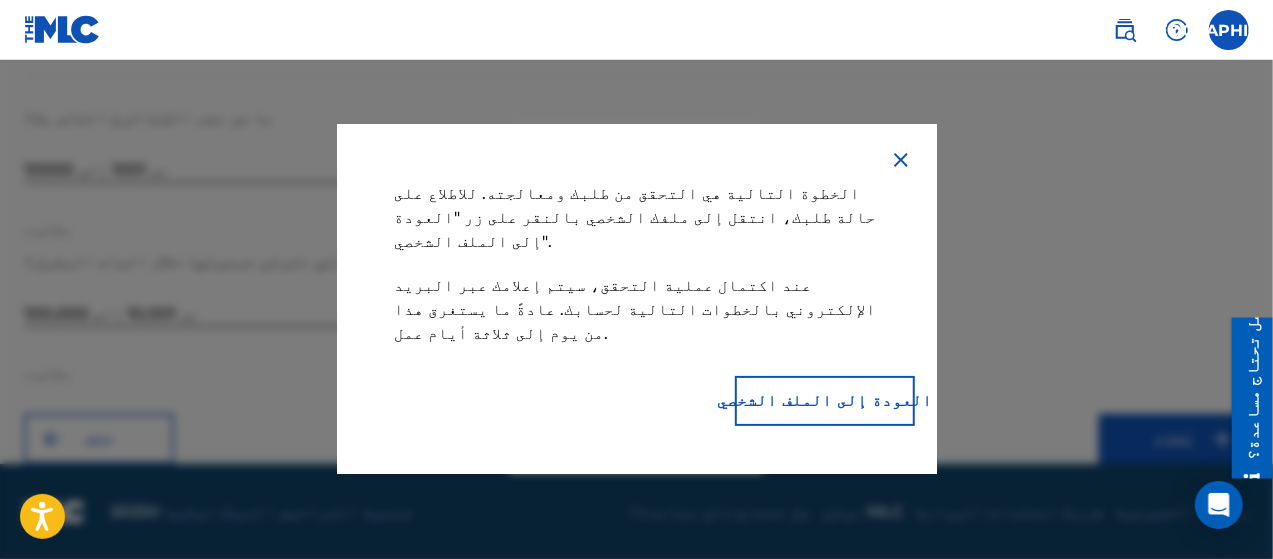 click on "العودة إلى الملف الشخصي" at bounding box center [824, 400] 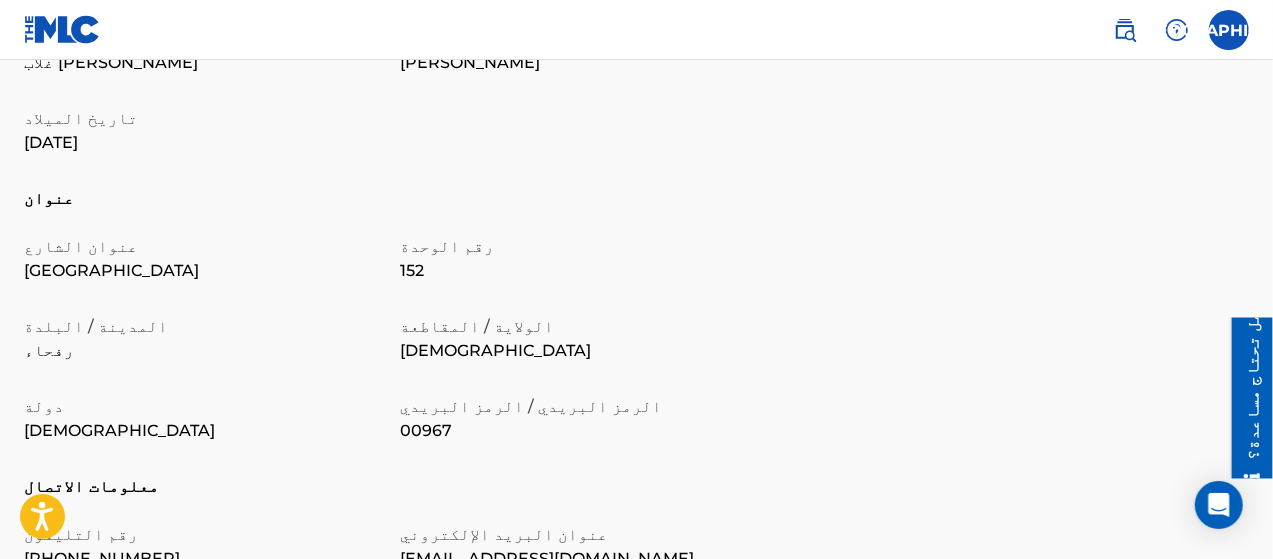 scroll, scrollTop: 844, scrollLeft: 0, axis: vertical 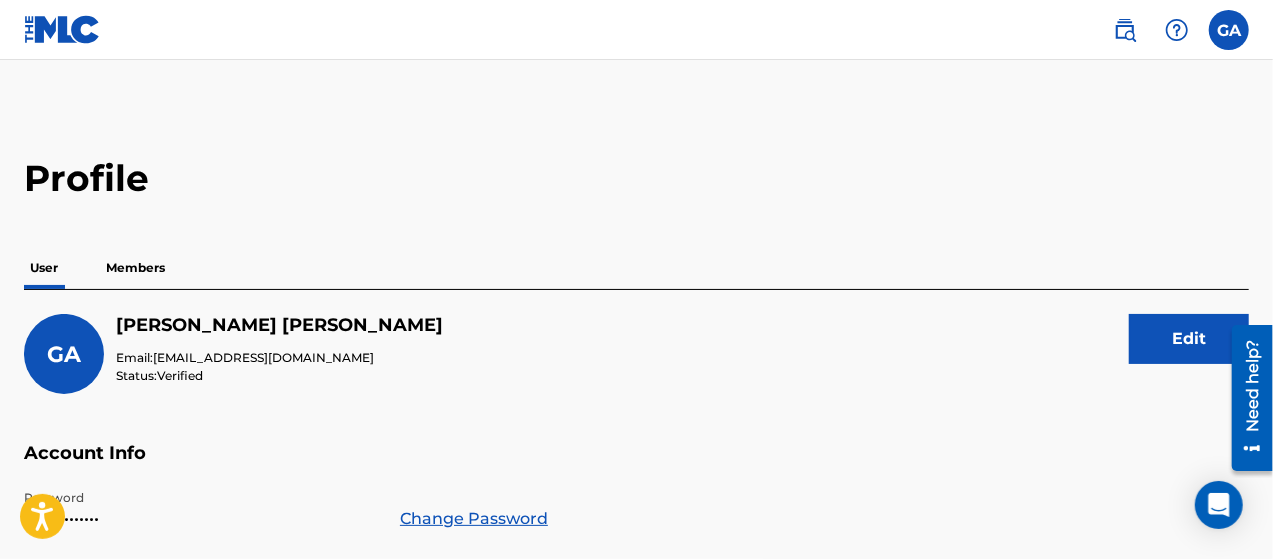 click on "Members" at bounding box center [135, 268] 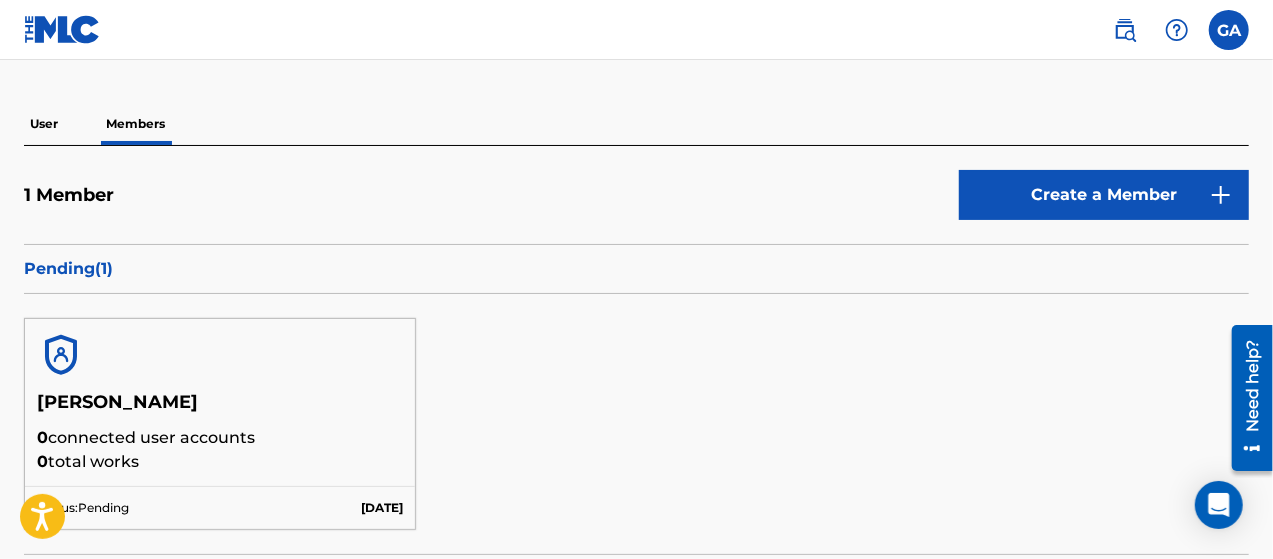 scroll, scrollTop: 0, scrollLeft: 0, axis: both 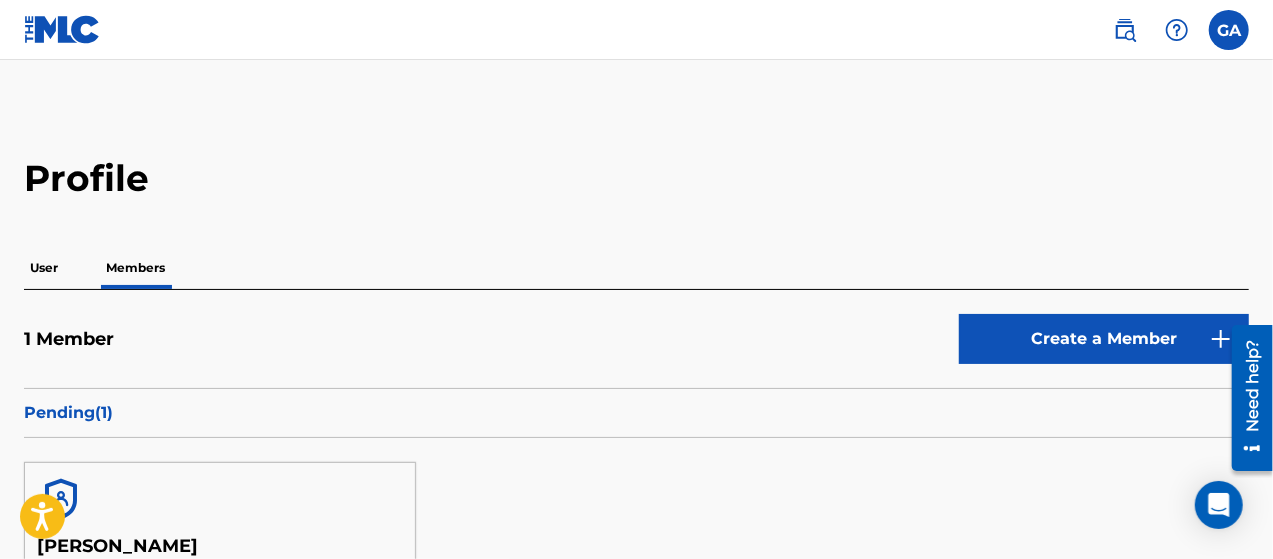 click at bounding box center (1229, 30) 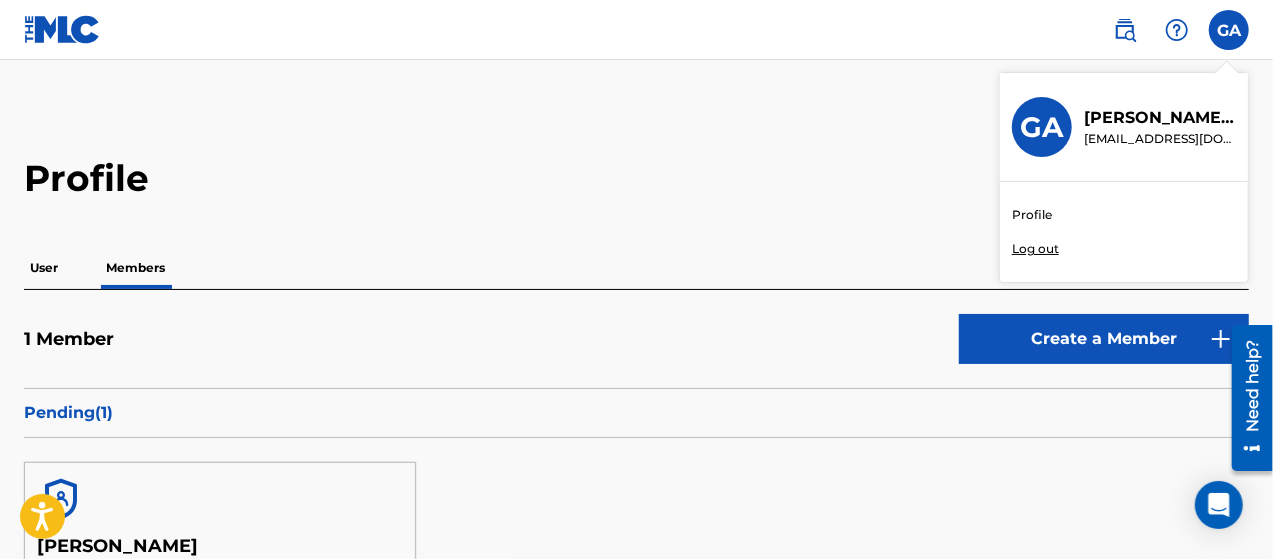 click on "Log out" at bounding box center [1035, 249] 